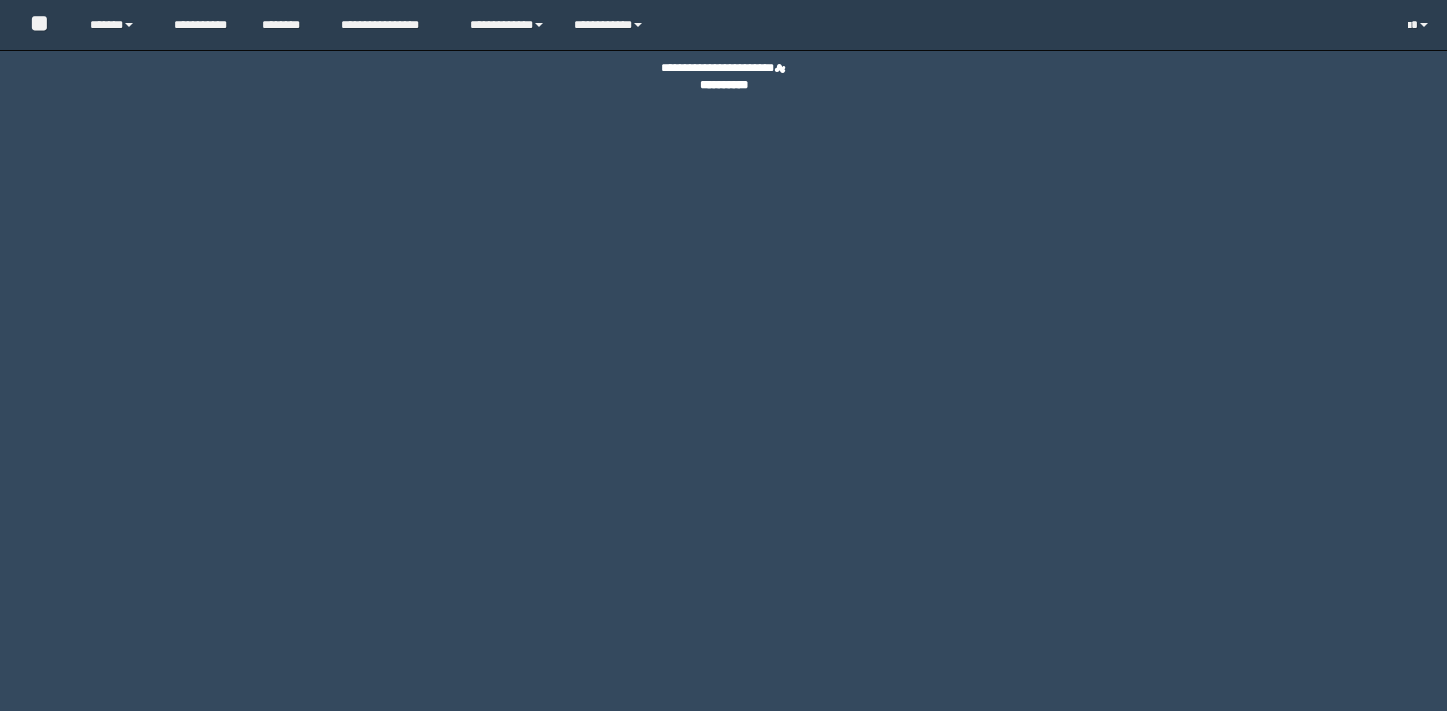 scroll, scrollTop: 0, scrollLeft: 0, axis: both 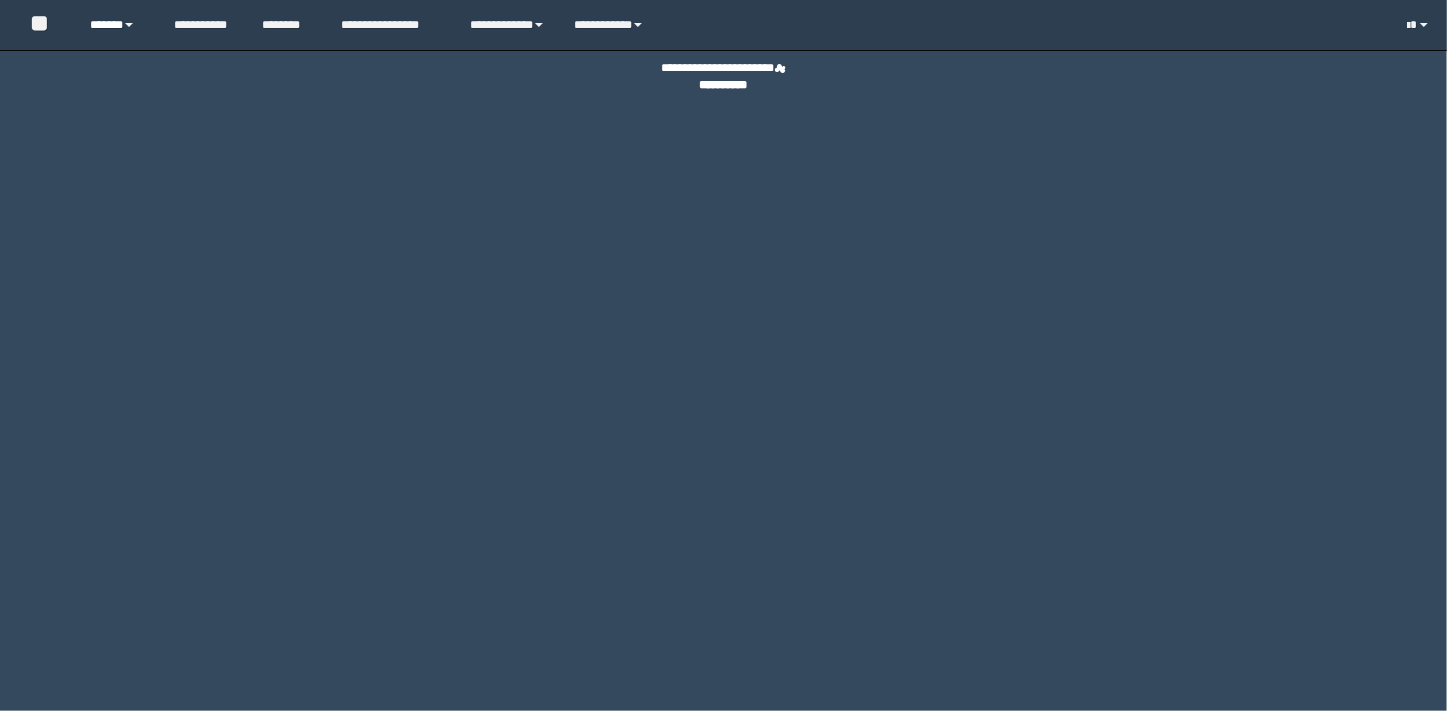 drag, startPoint x: 100, startPoint y: 29, endPoint x: 123, endPoint y: 64, distance: 41.880783 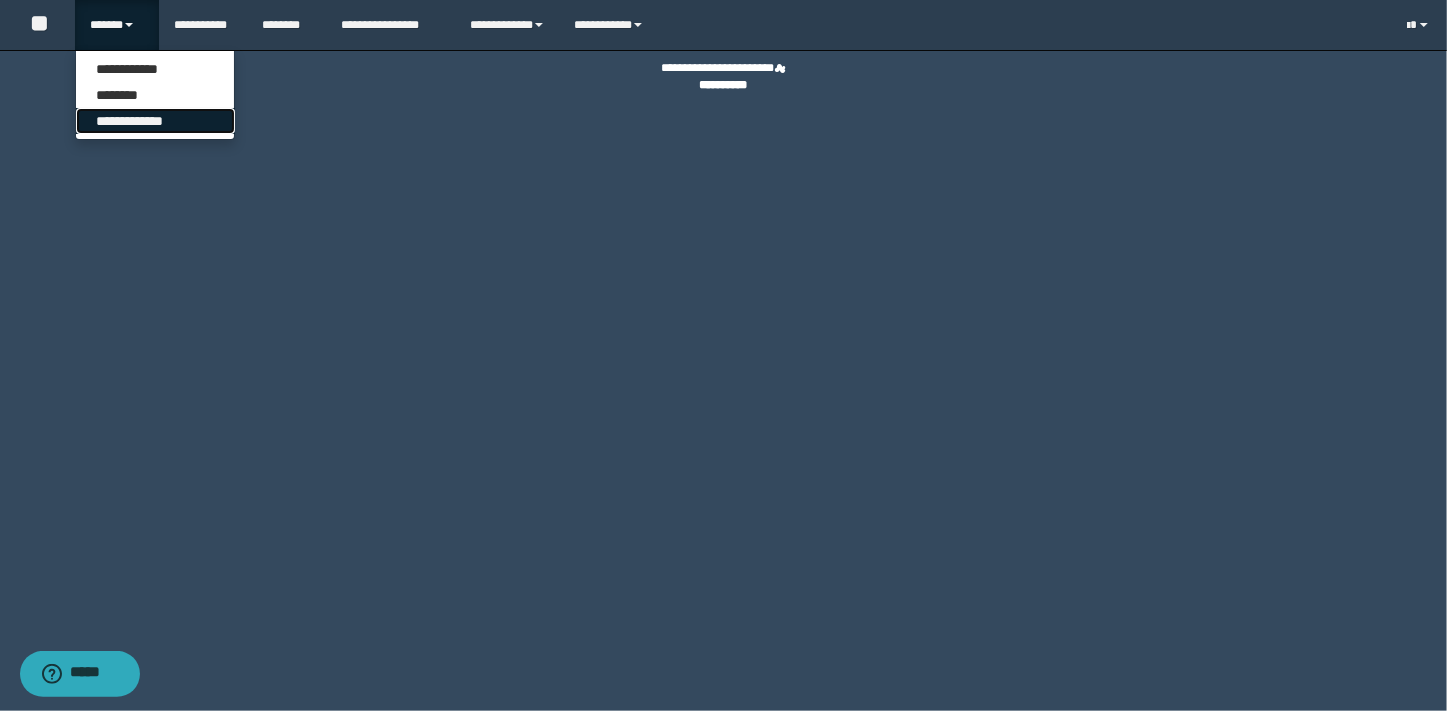 click on "**********" at bounding box center [155, 121] 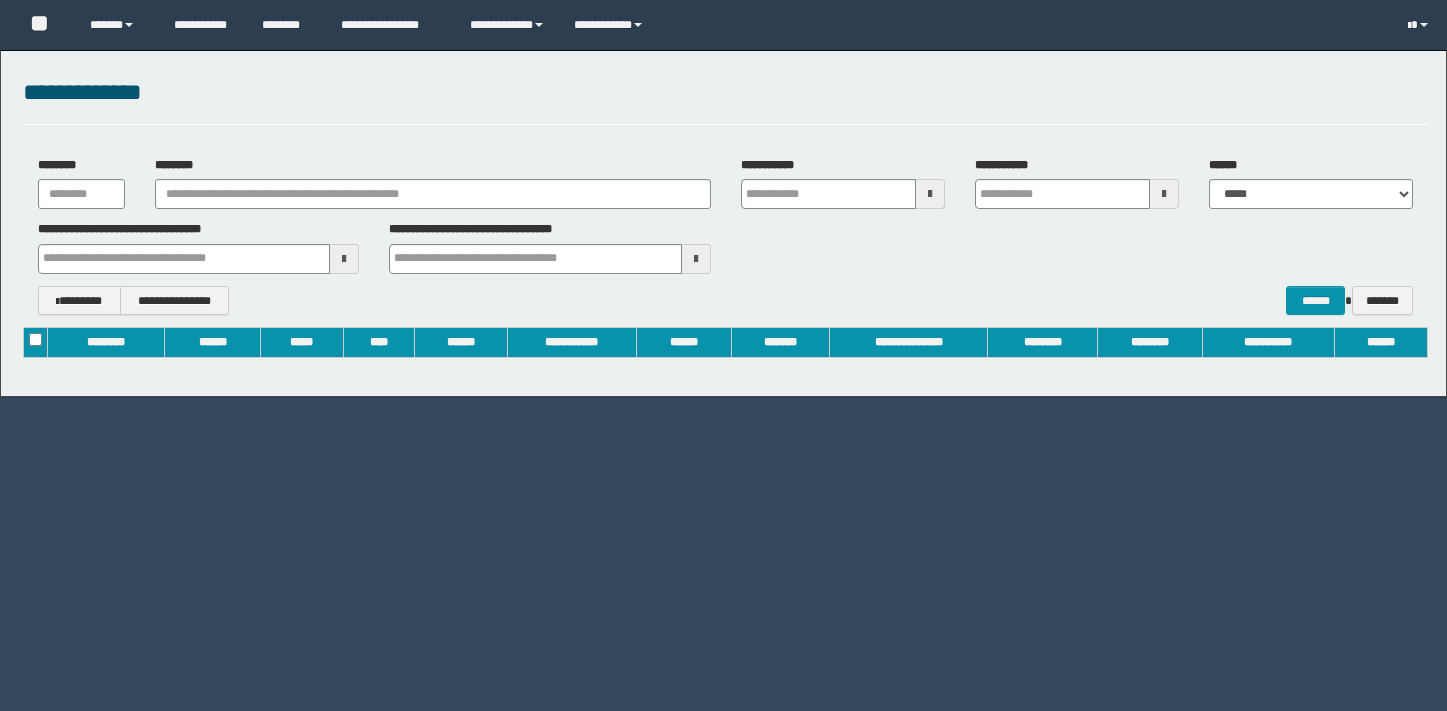 scroll, scrollTop: 0, scrollLeft: 0, axis: both 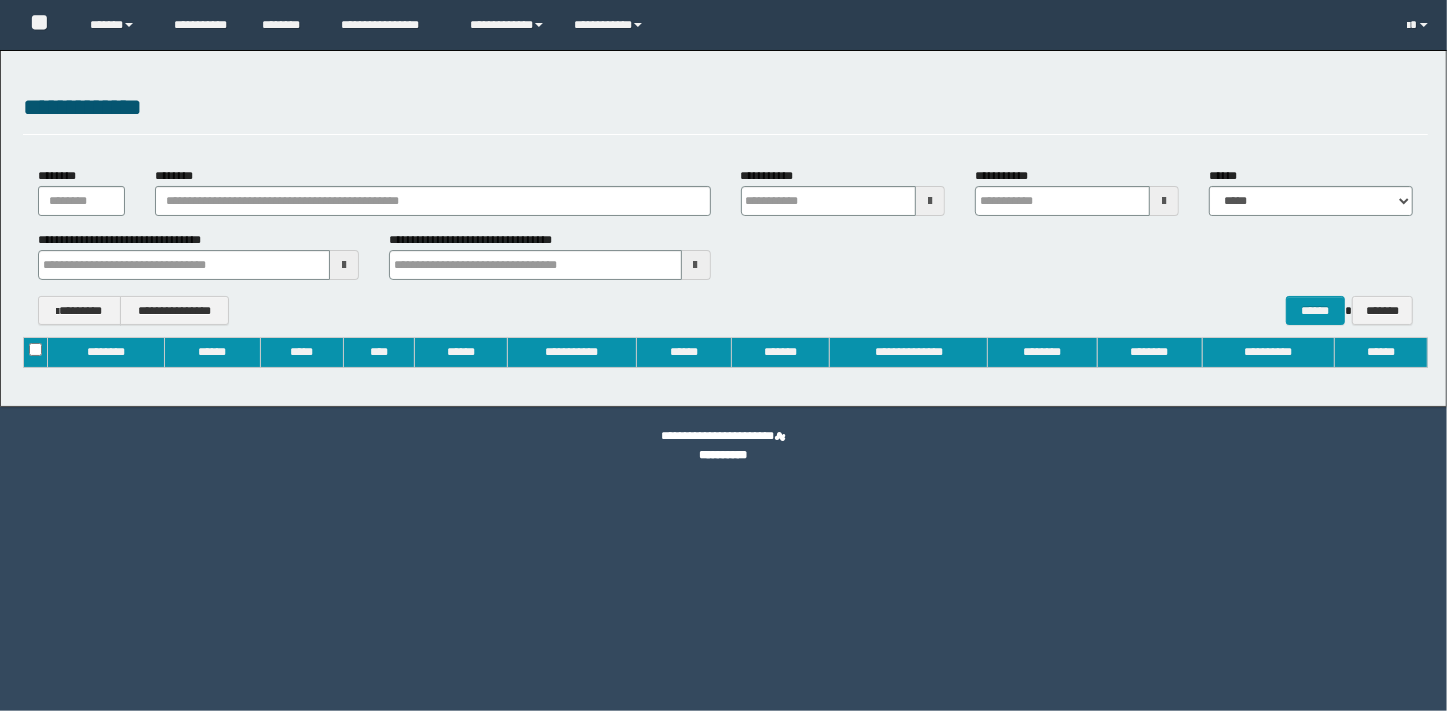 type on "**********" 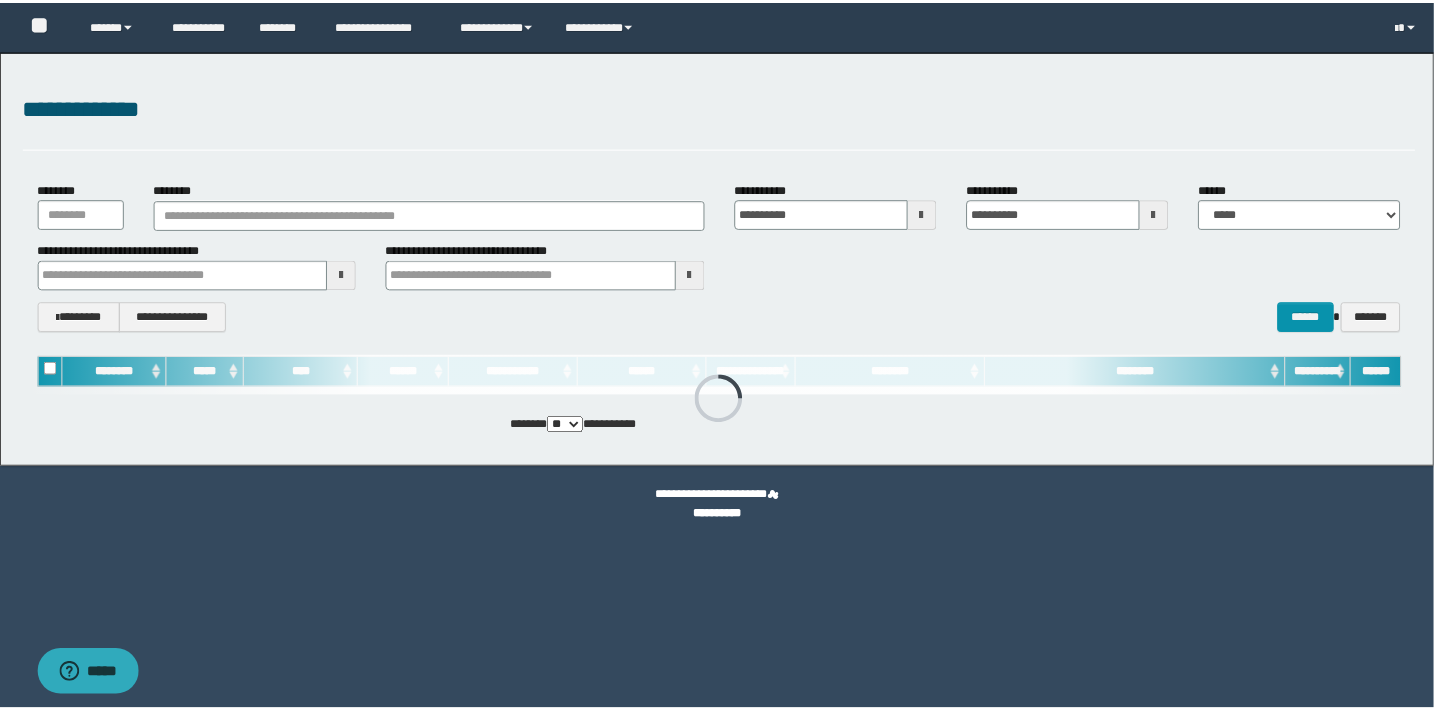 scroll, scrollTop: 0, scrollLeft: 0, axis: both 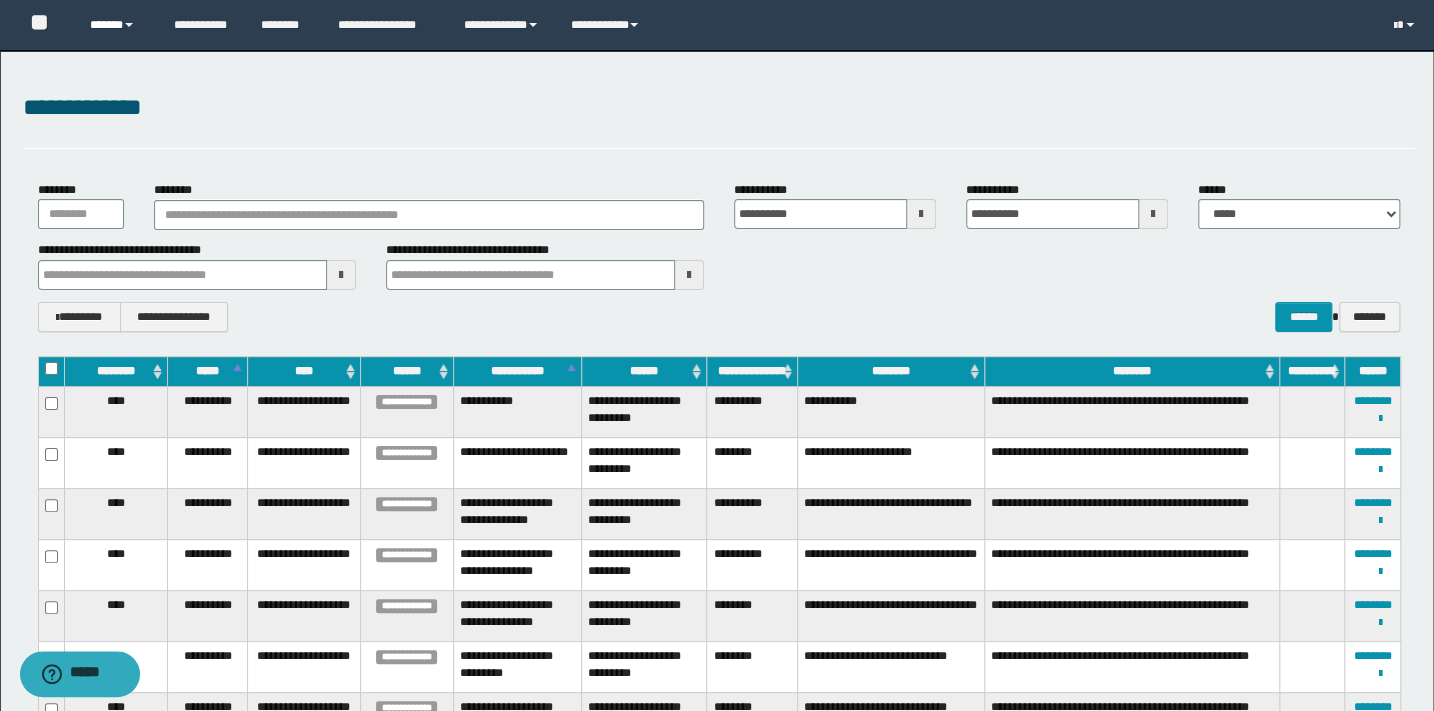 click on "******" at bounding box center [117, 25] 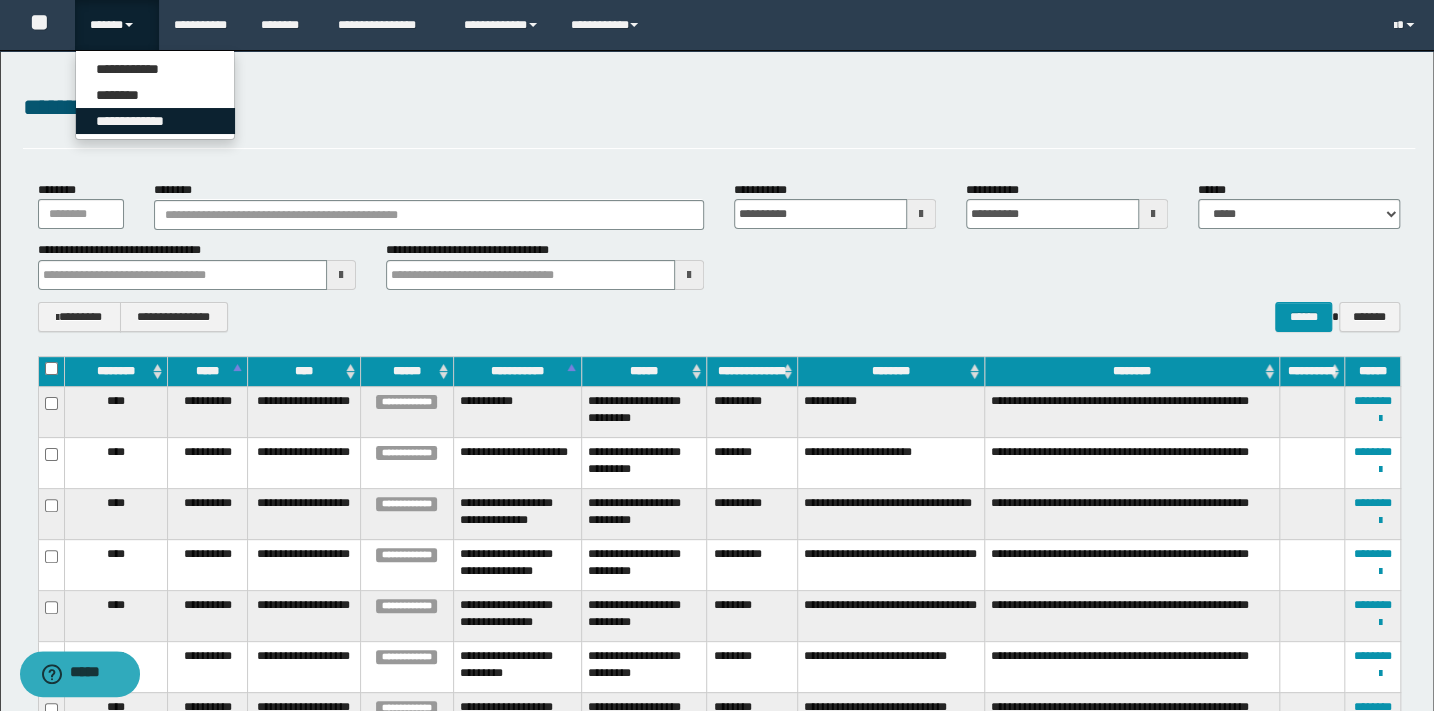 click on "**********" at bounding box center (155, 121) 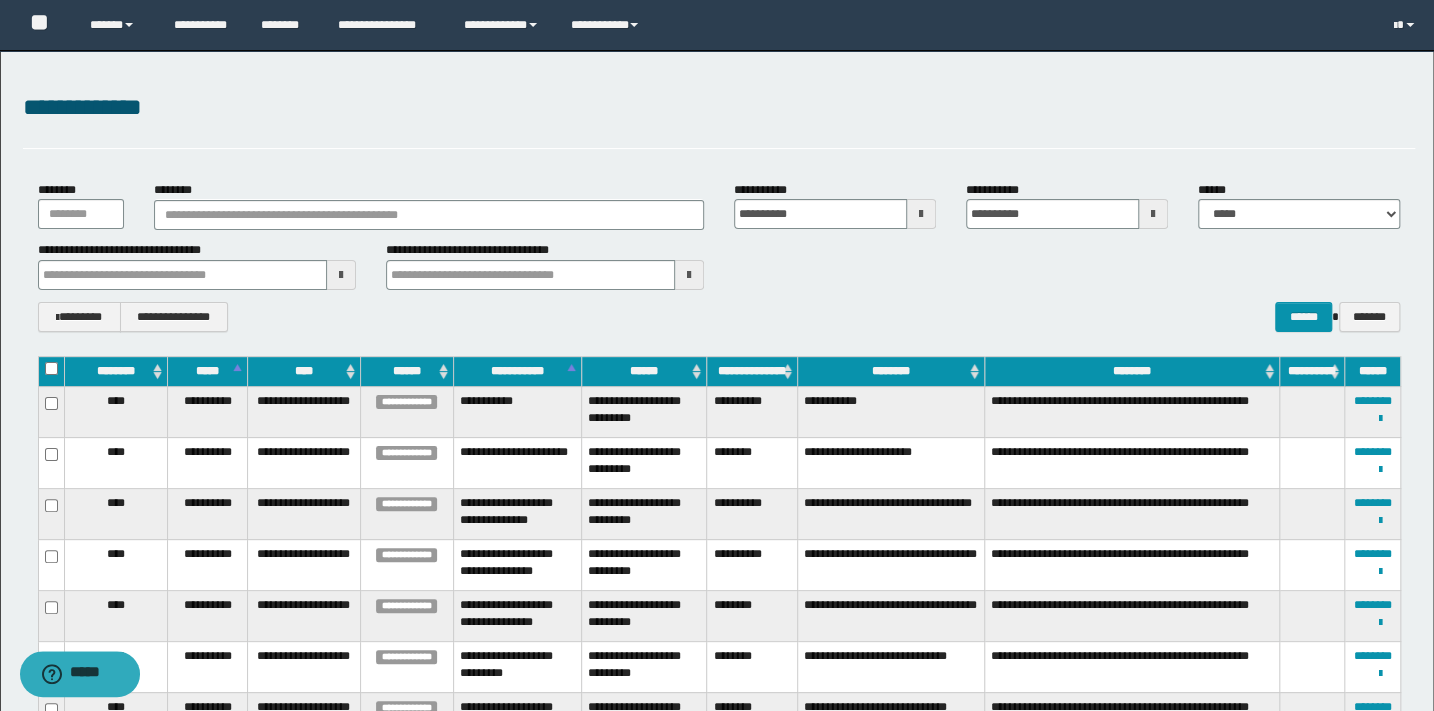 type 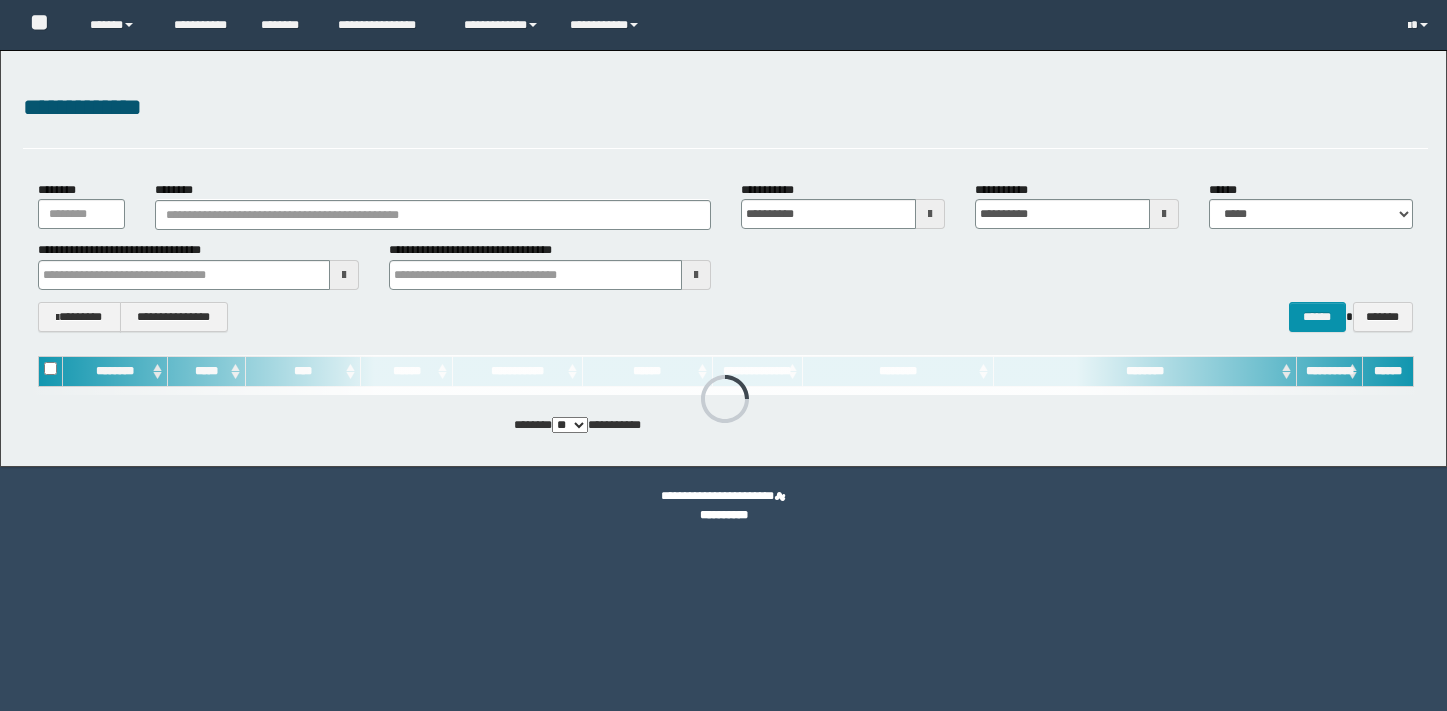 scroll, scrollTop: 0, scrollLeft: 0, axis: both 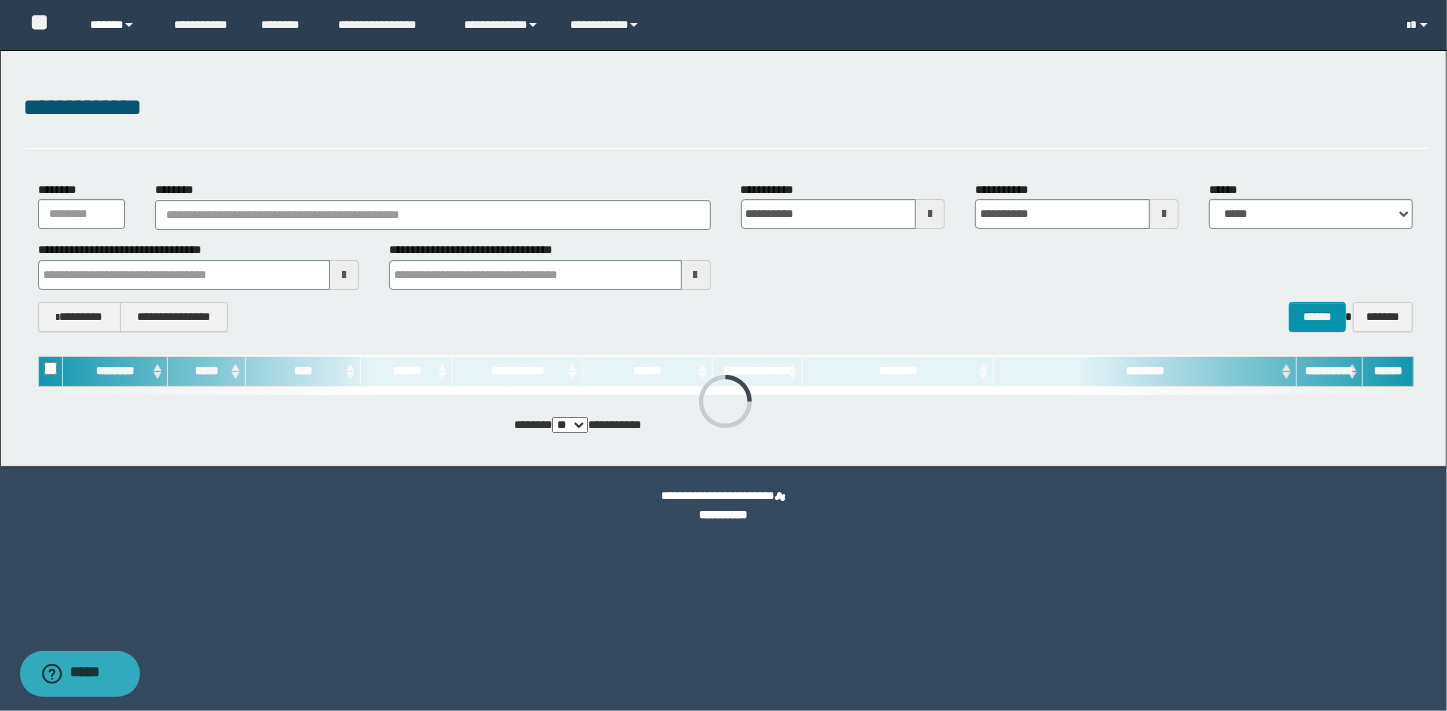 click on "******" at bounding box center (117, 25) 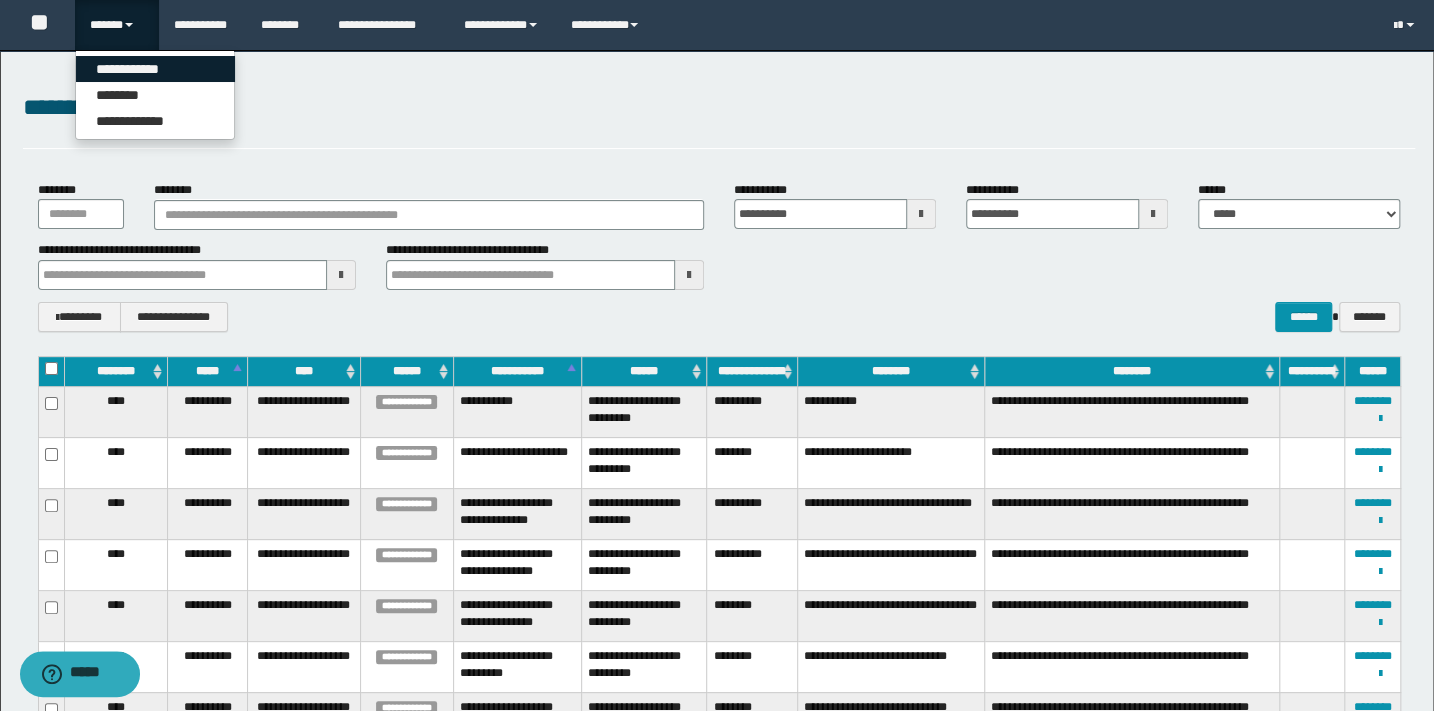 click on "**********" at bounding box center [155, 69] 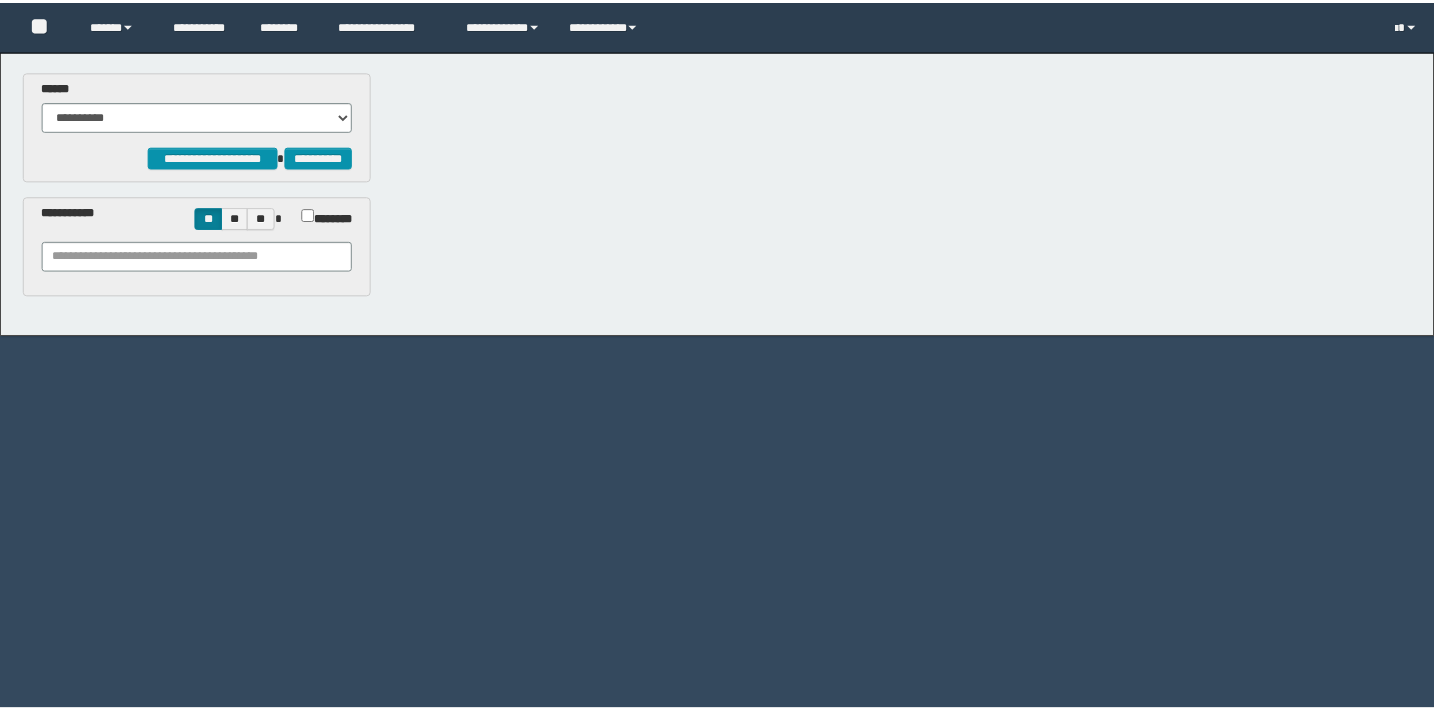 scroll, scrollTop: 0, scrollLeft: 0, axis: both 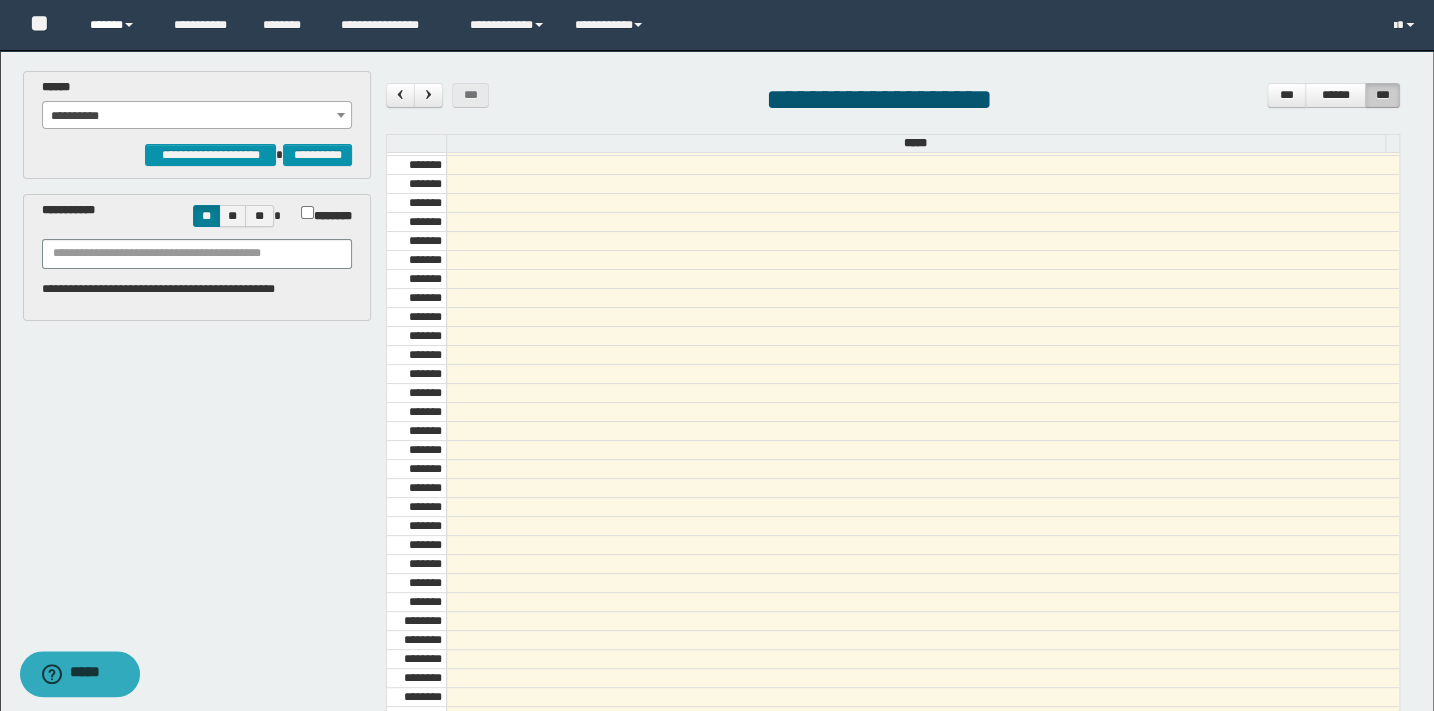 click at bounding box center (129, 25) 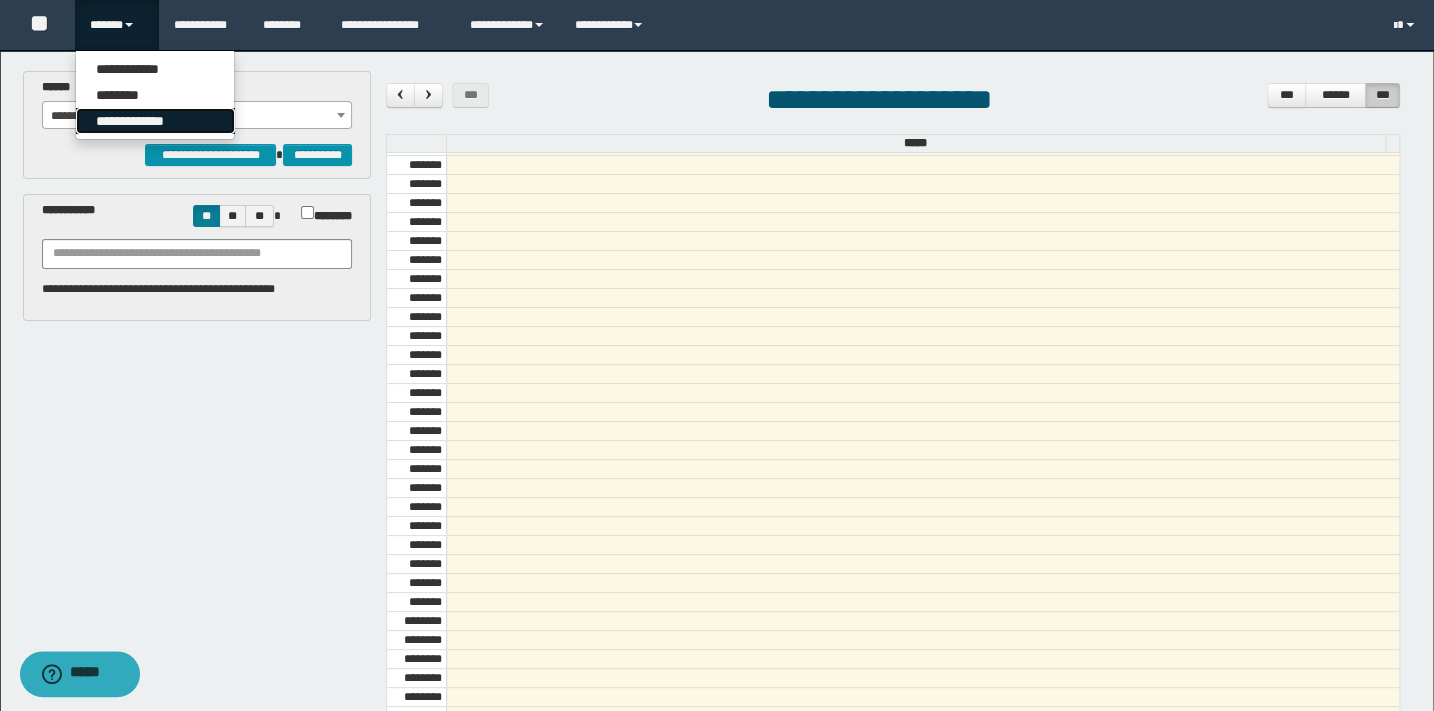 drag, startPoint x: 111, startPoint y: 127, endPoint x: 375, endPoint y: 260, distance: 295.60953 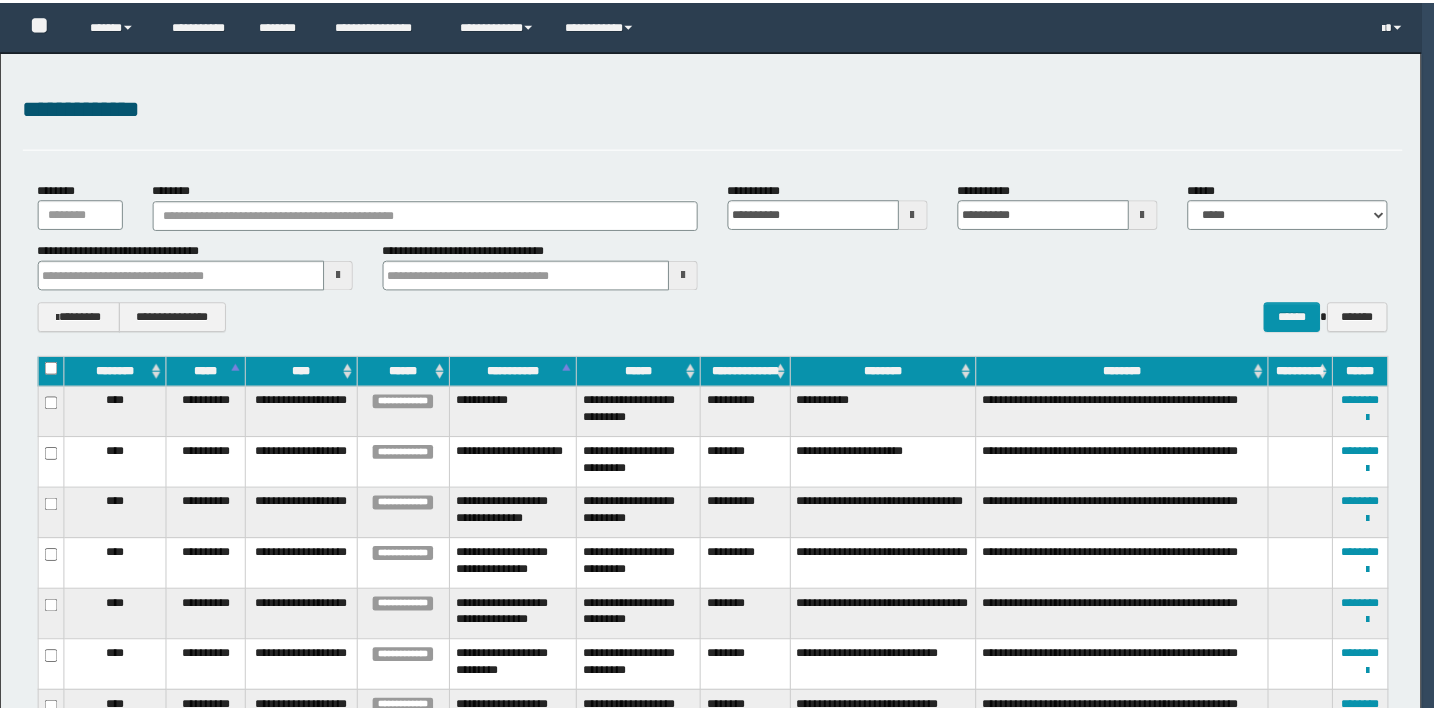 scroll, scrollTop: 0, scrollLeft: 0, axis: both 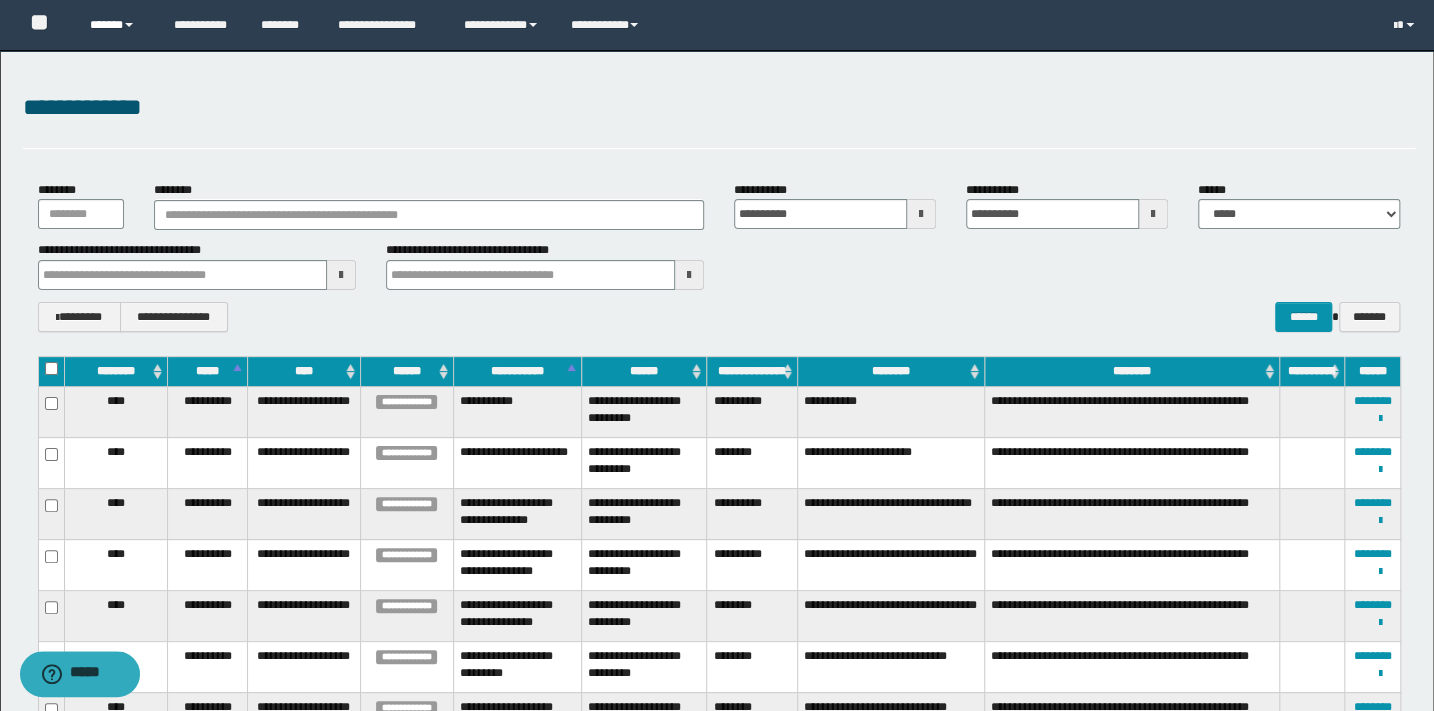 drag, startPoint x: 132, startPoint y: 25, endPoint x: 152, endPoint y: 67, distance: 46.518814 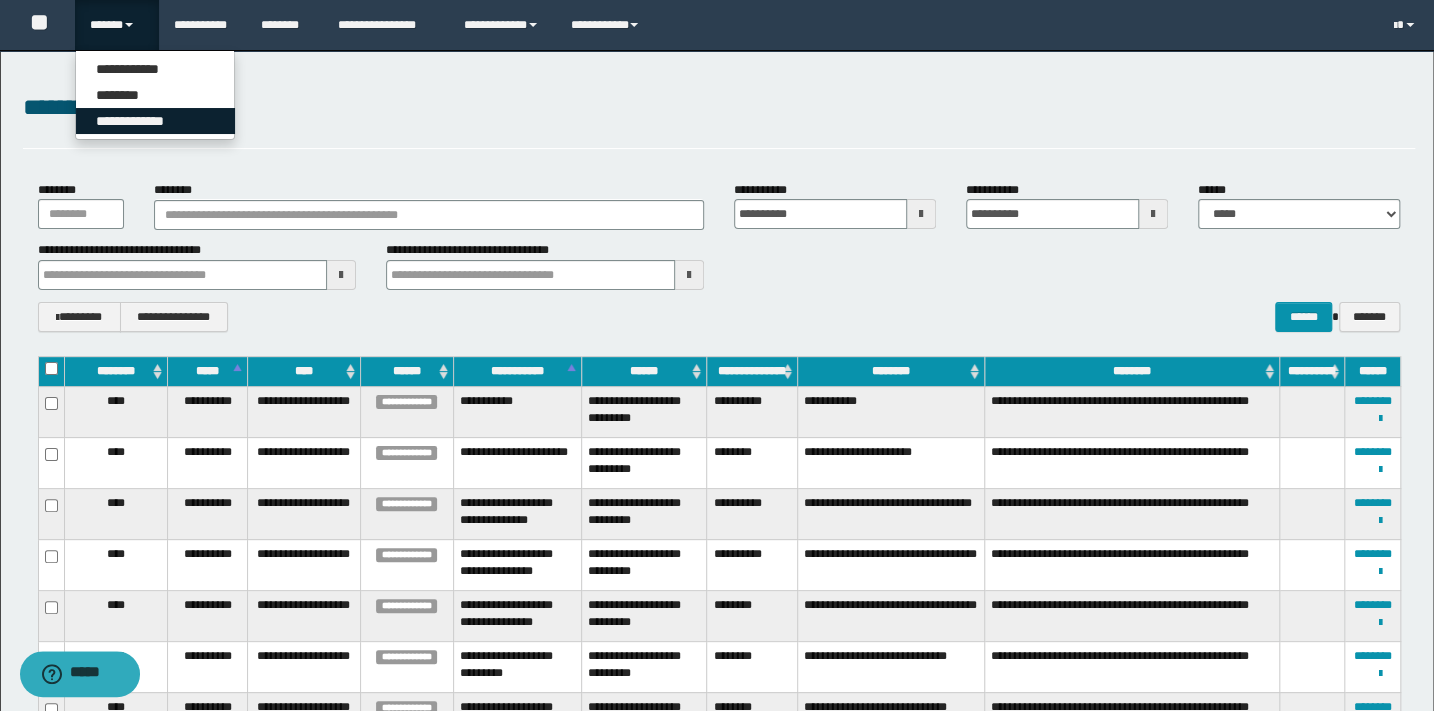 click on "**********" at bounding box center (155, 121) 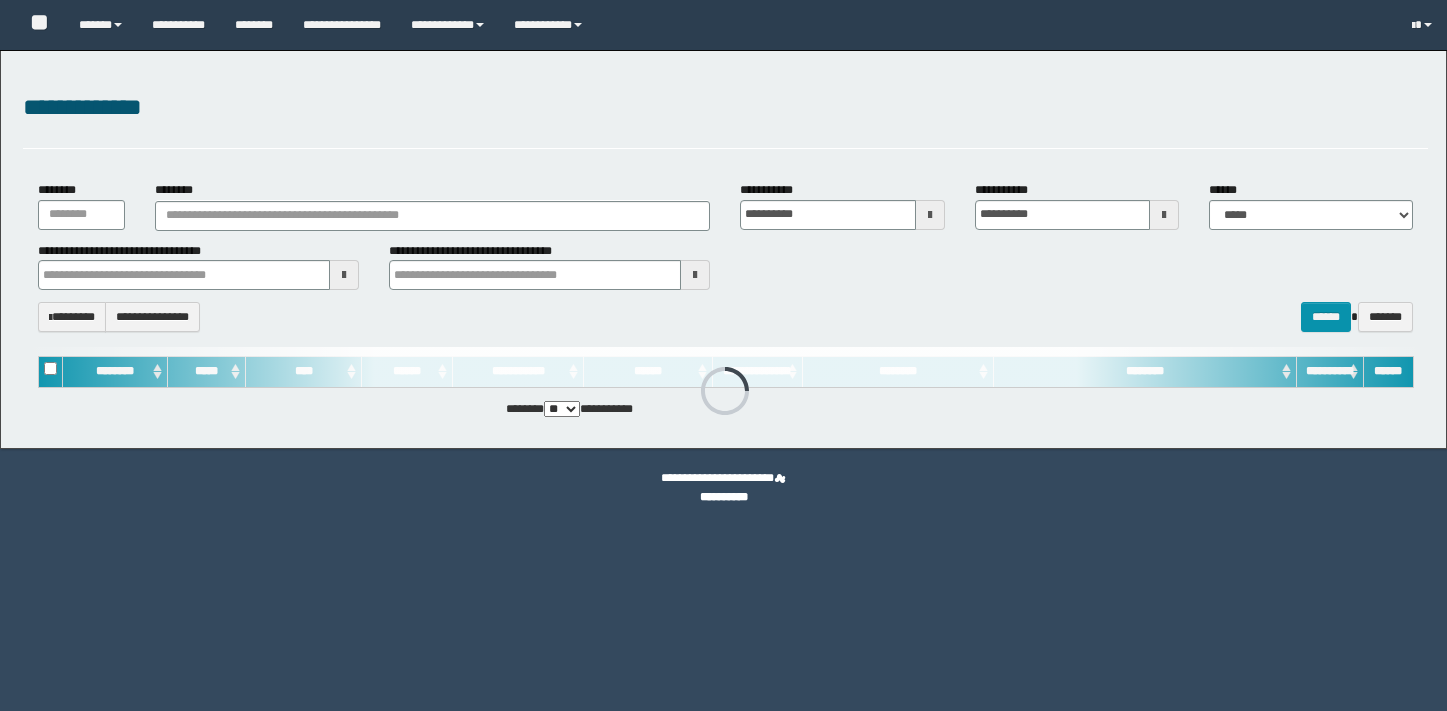 scroll, scrollTop: 0, scrollLeft: 0, axis: both 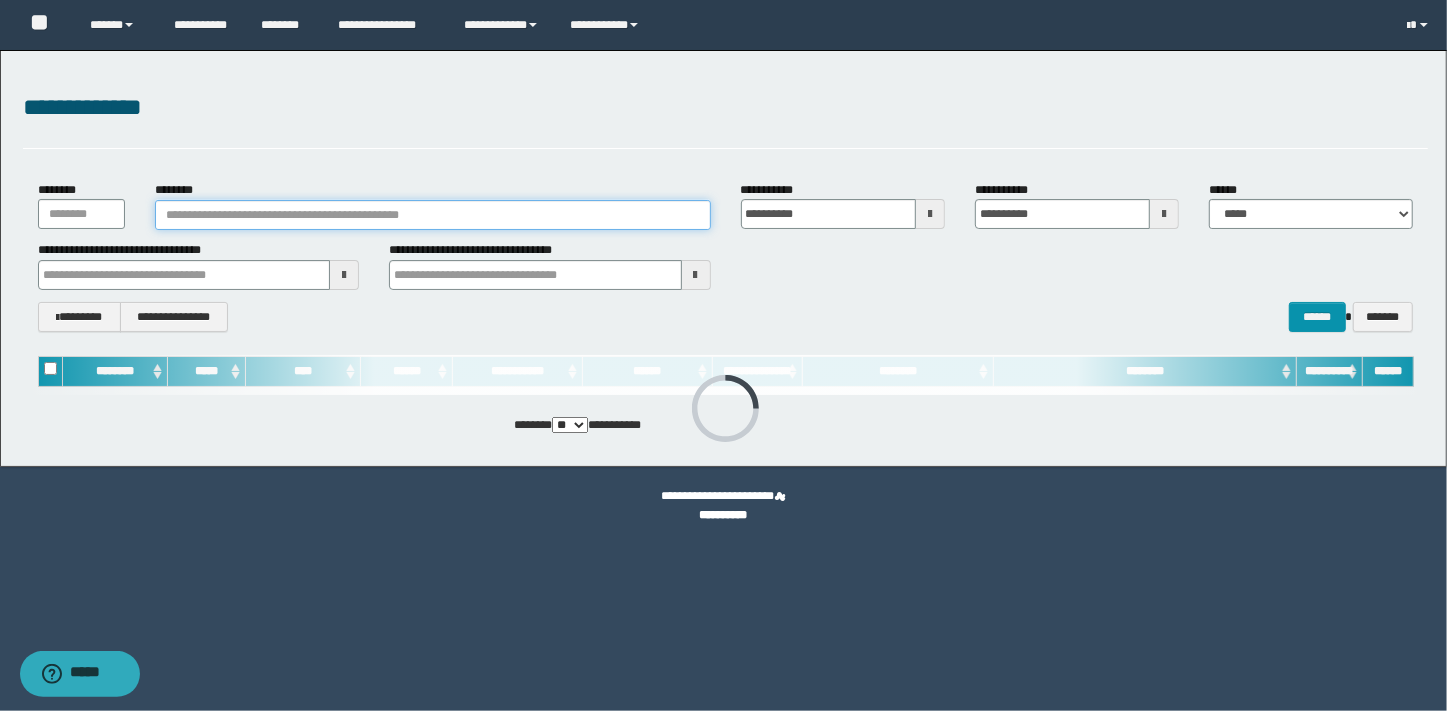 click on "********" at bounding box center [433, 215] 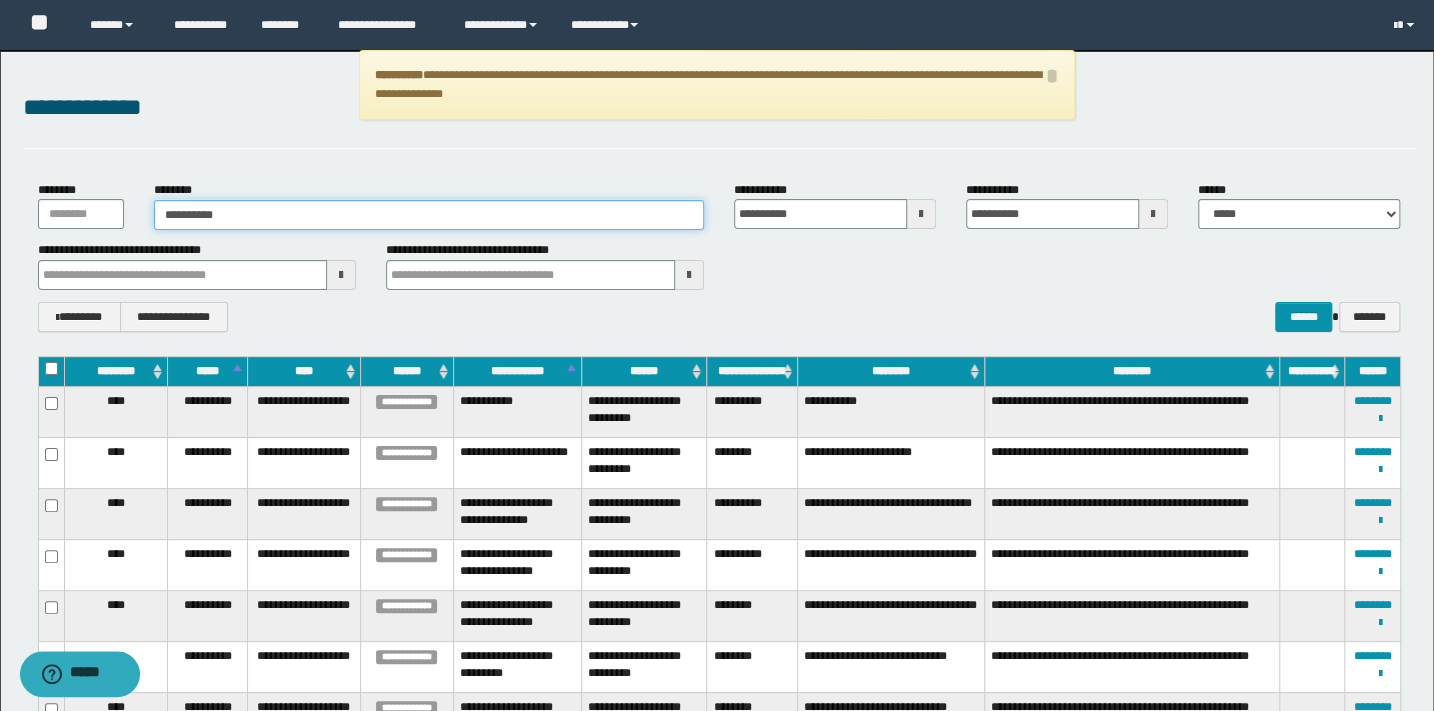 drag, startPoint x: 159, startPoint y: 215, endPoint x: 52, endPoint y: 215, distance: 107 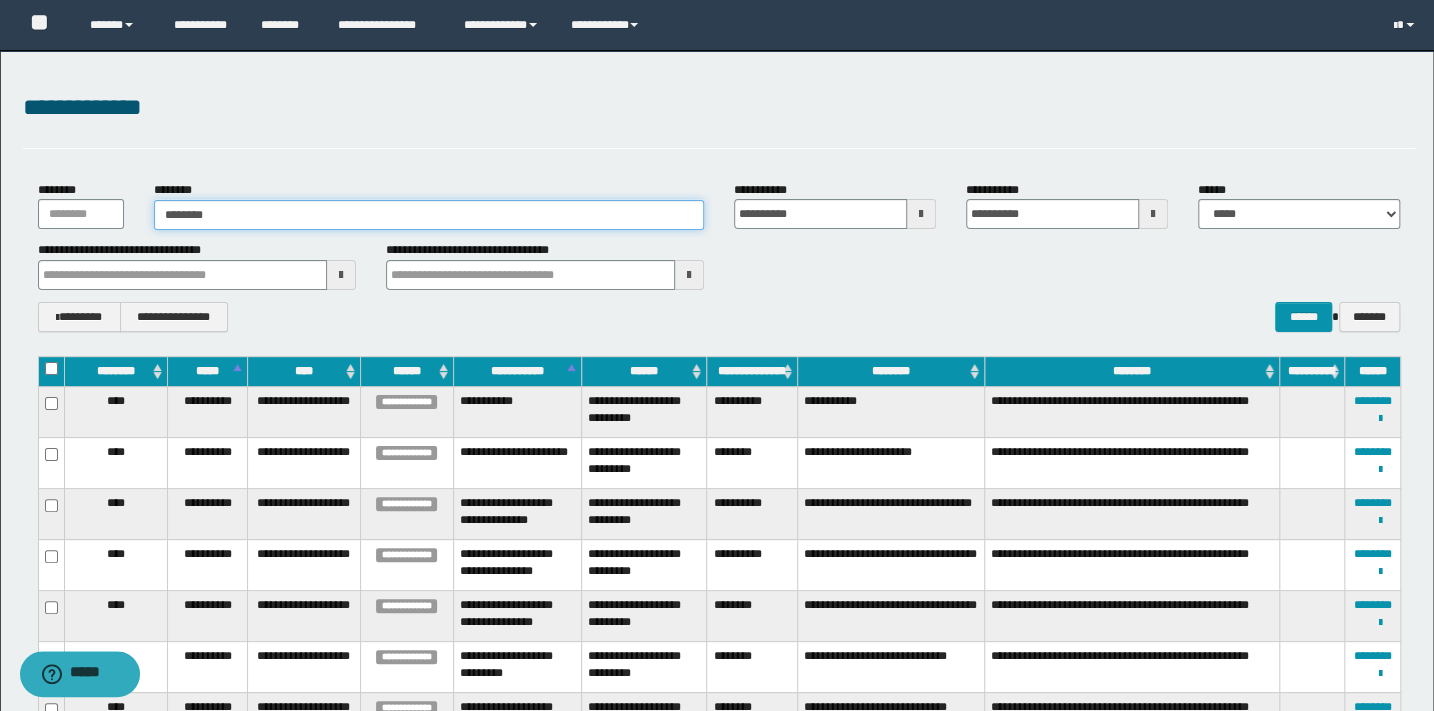 drag, startPoint x: 137, startPoint y: 219, endPoint x: 94, endPoint y: 219, distance: 43 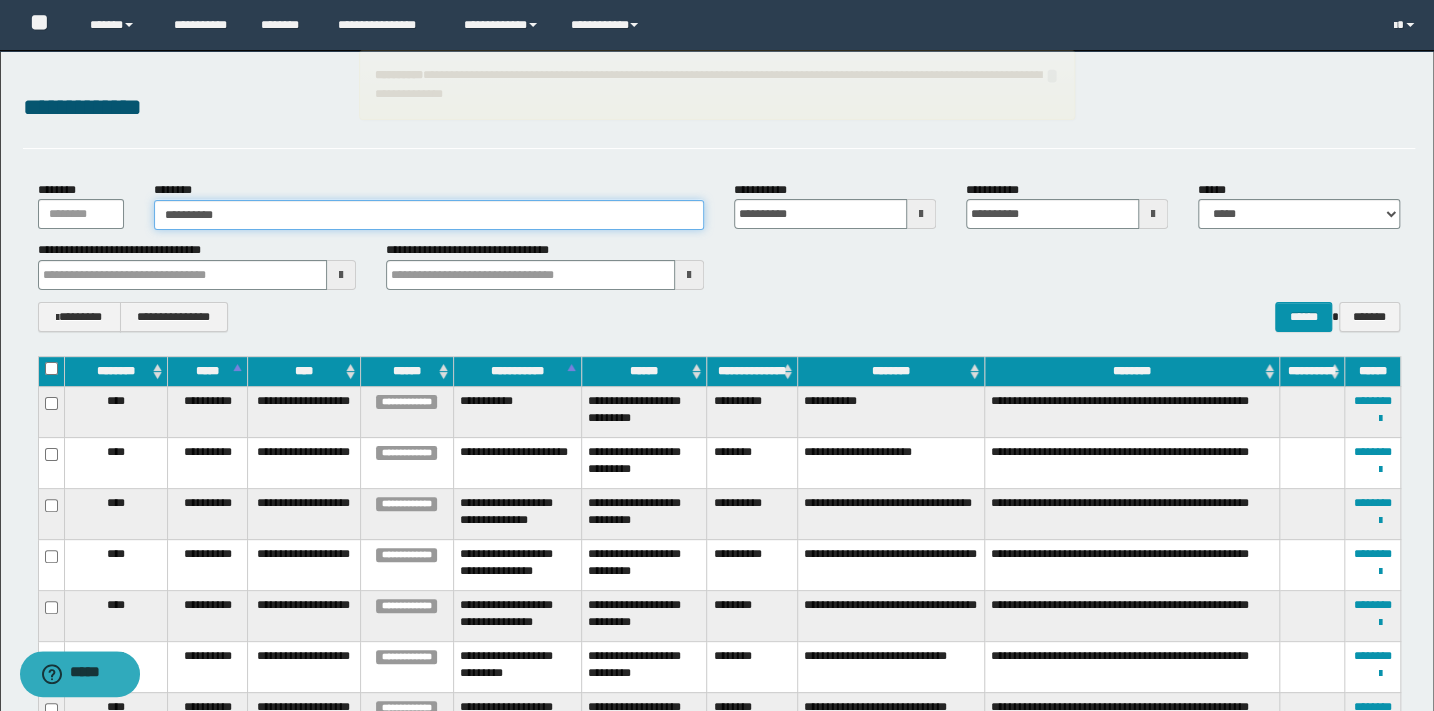 drag, startPoint x: 312, startPoint y: 210, endPoint x: 53, endPoint y: 220, distance: 259.193 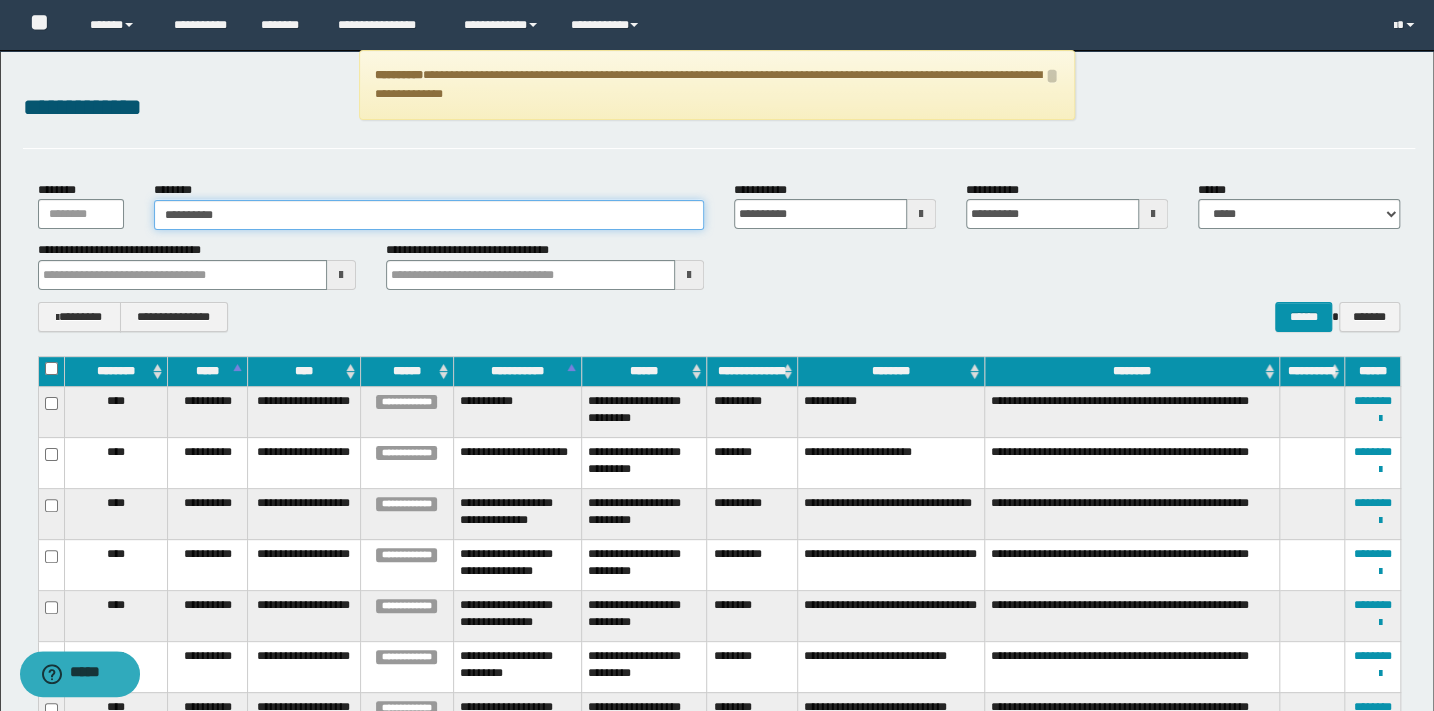 paste 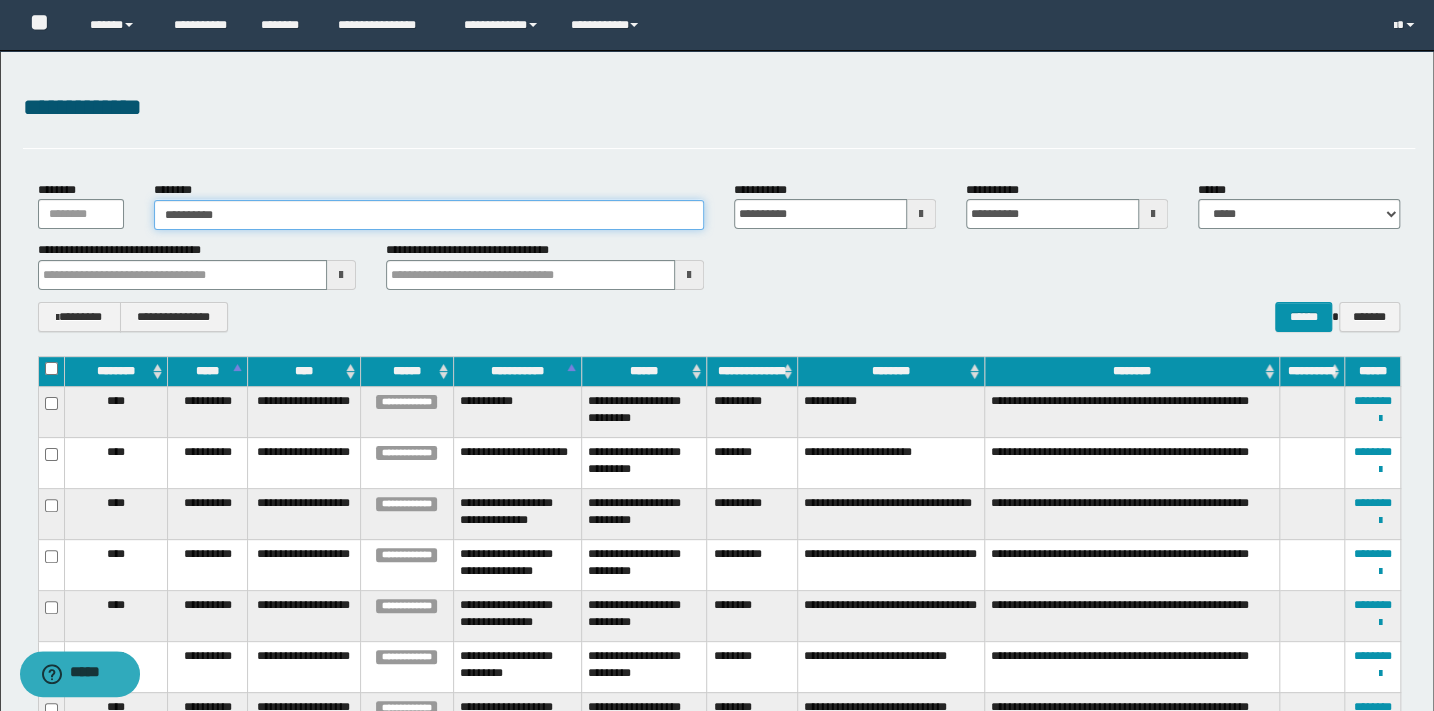 drag, startPoint x: 280, startPoint y: 213, endPoint x: -1, endPoint y: 216, distance: 281.01602 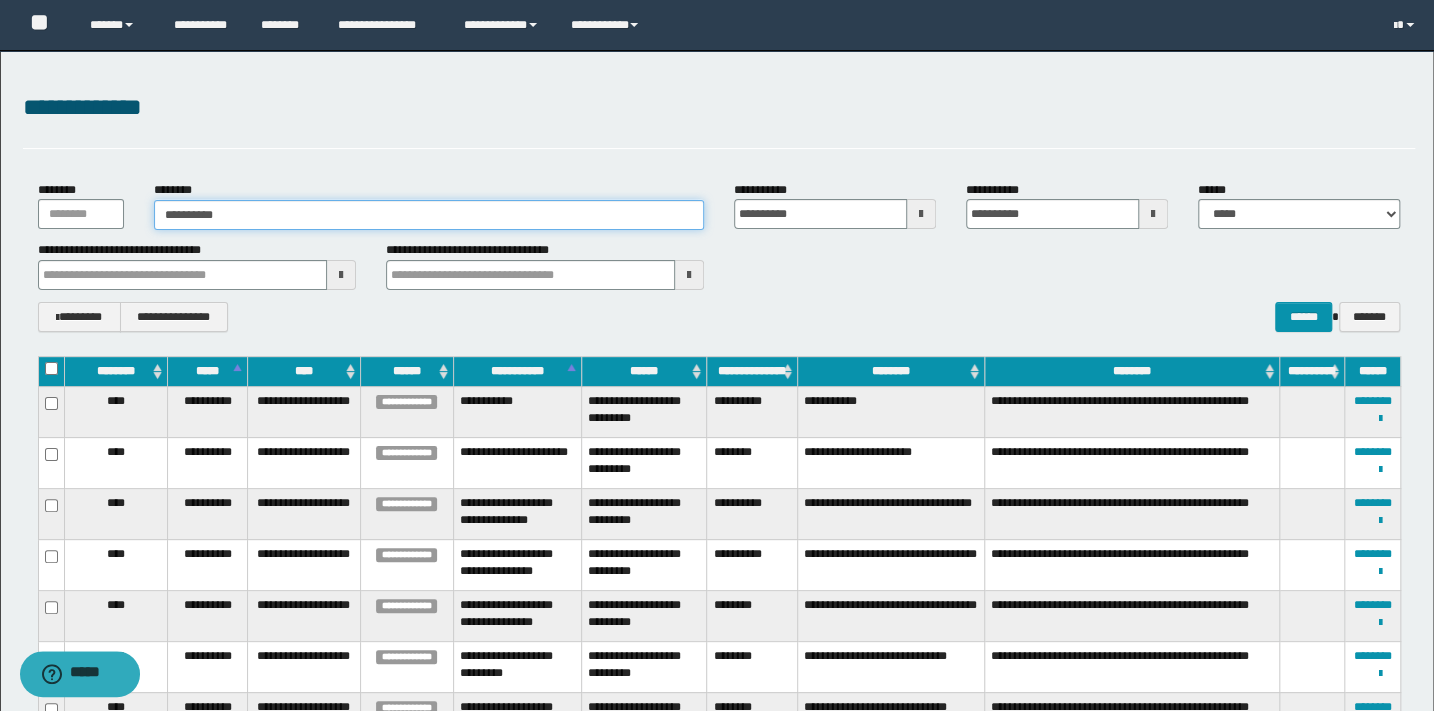 click on "**********" at bounding box center (717, 355) 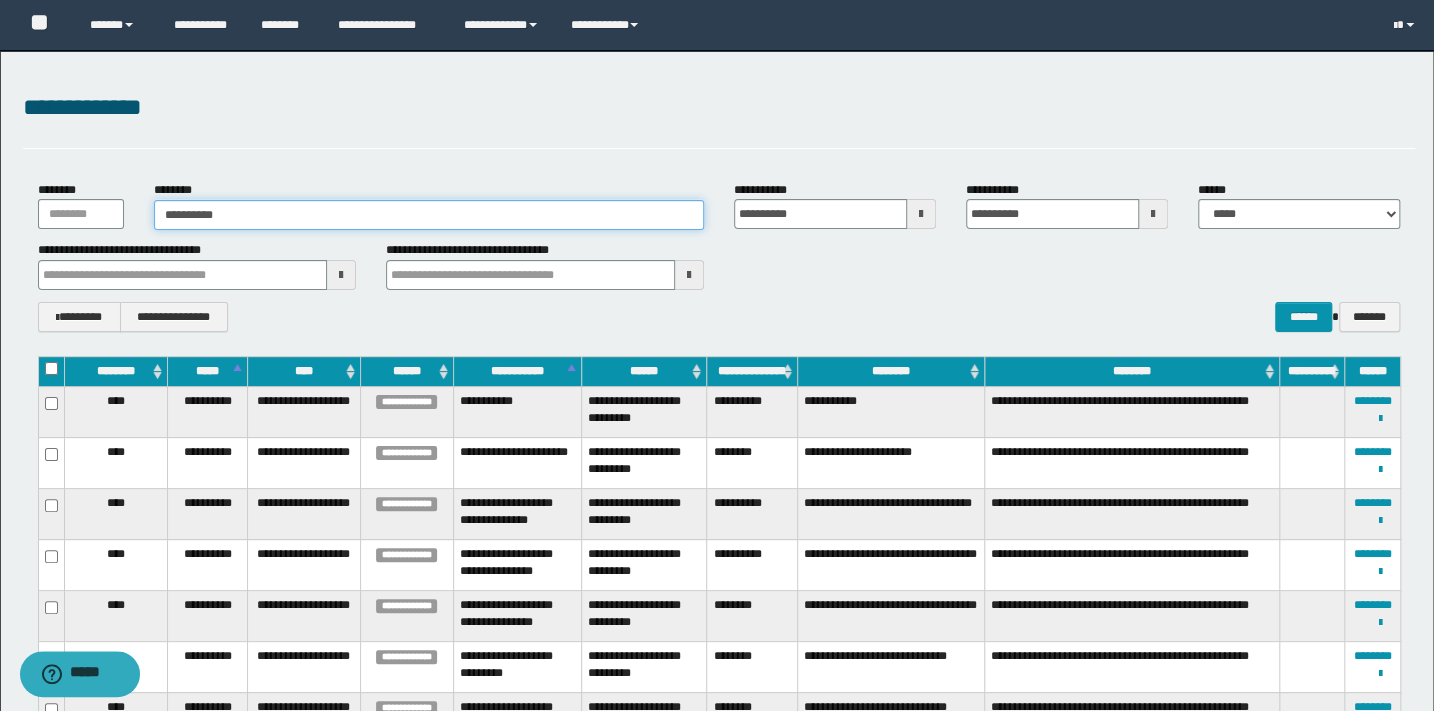 paste 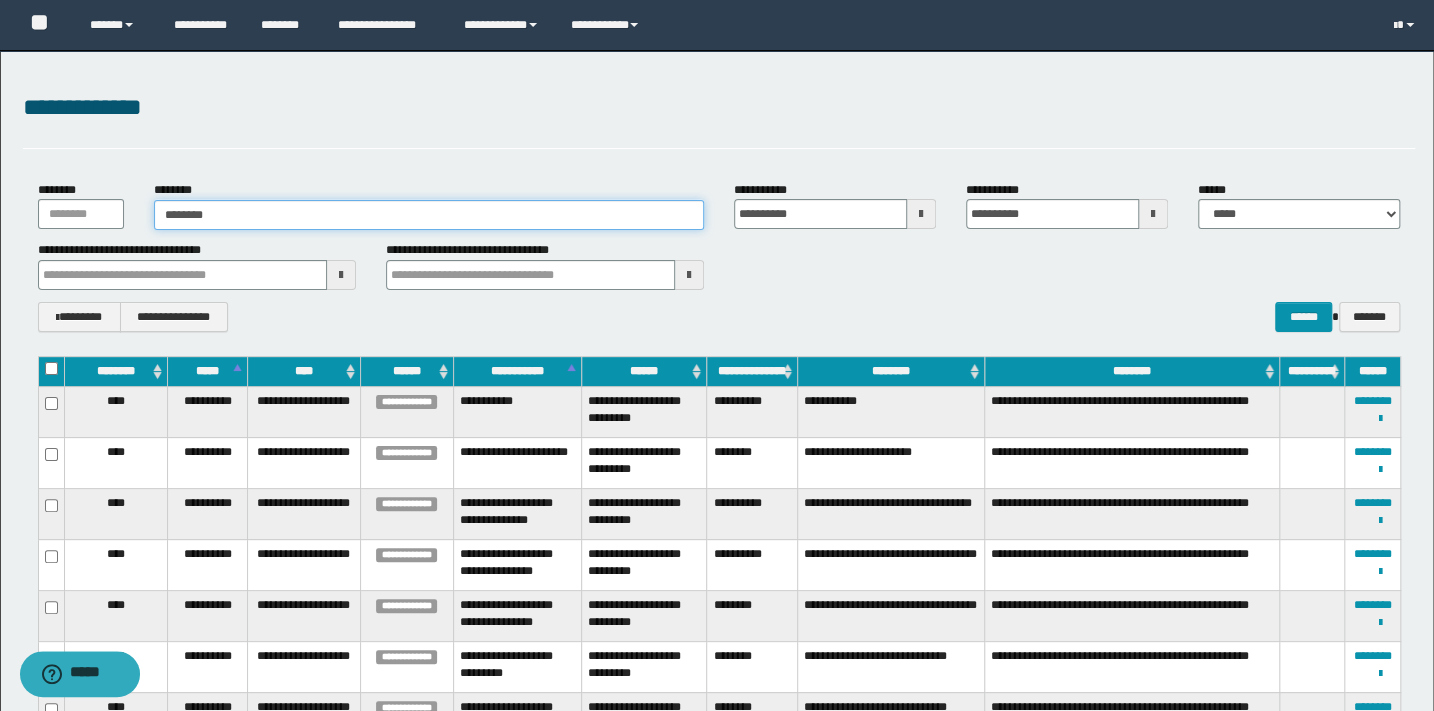 drag, startPoint x: 236, startPoint y: 216, endPoint x: 105, endPoint y: 216, distance: 131 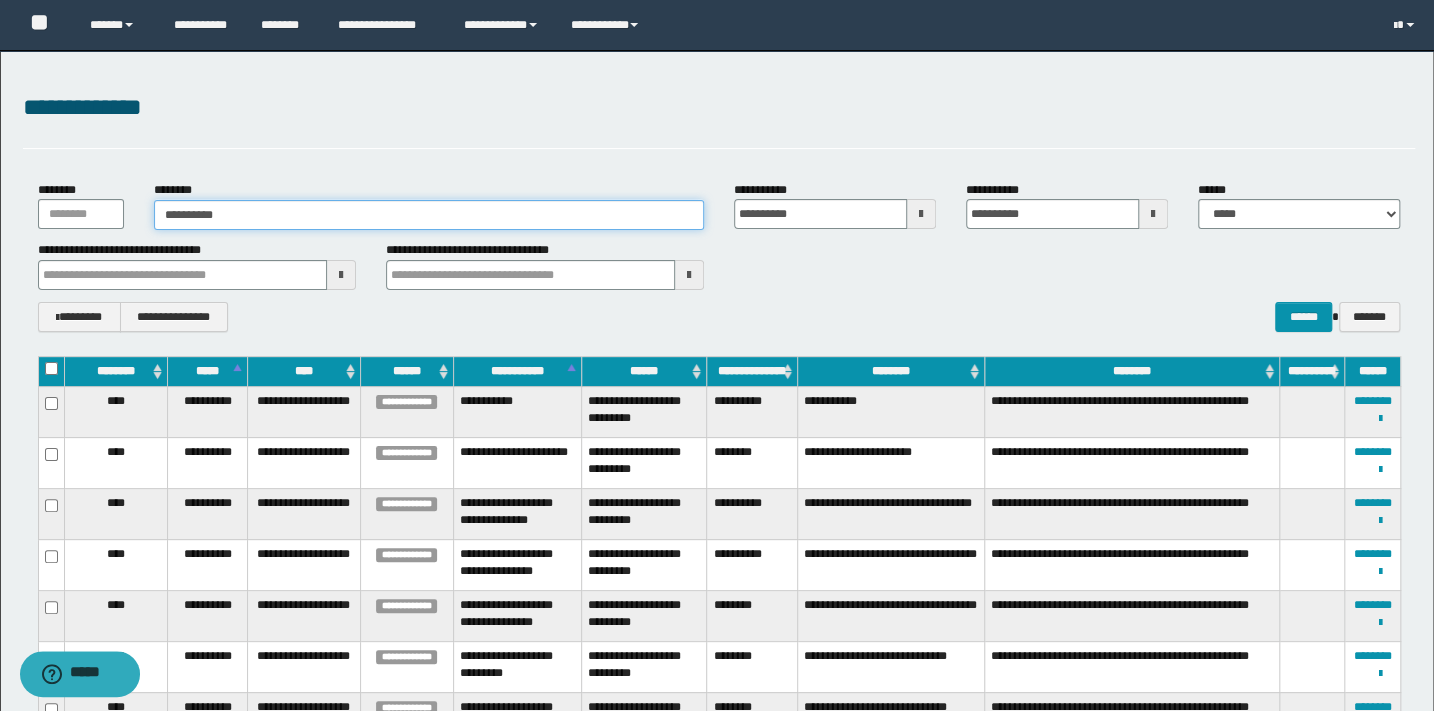 drag, startPoint x: 277, startPoint y: 215, endPoint x: 67, endPoint y: 207, distance: 210.15233 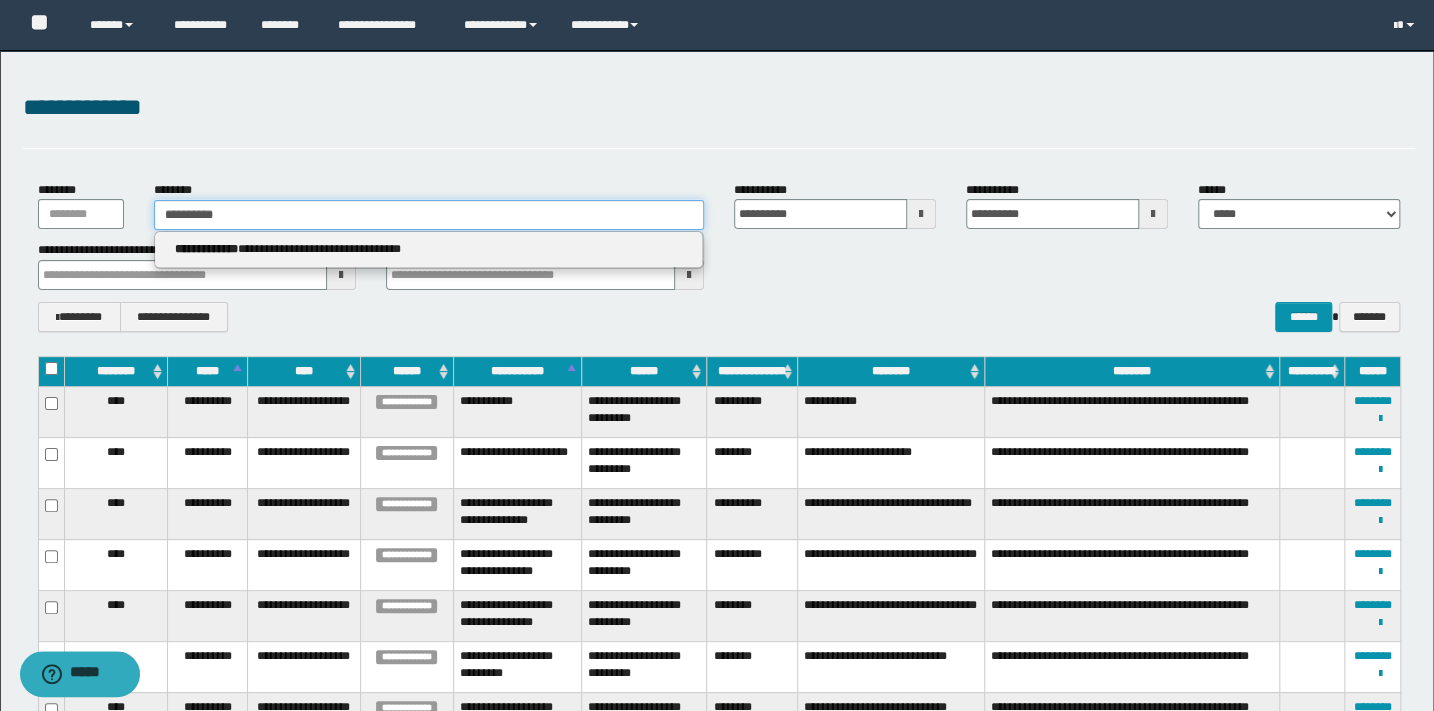 type on "**********" 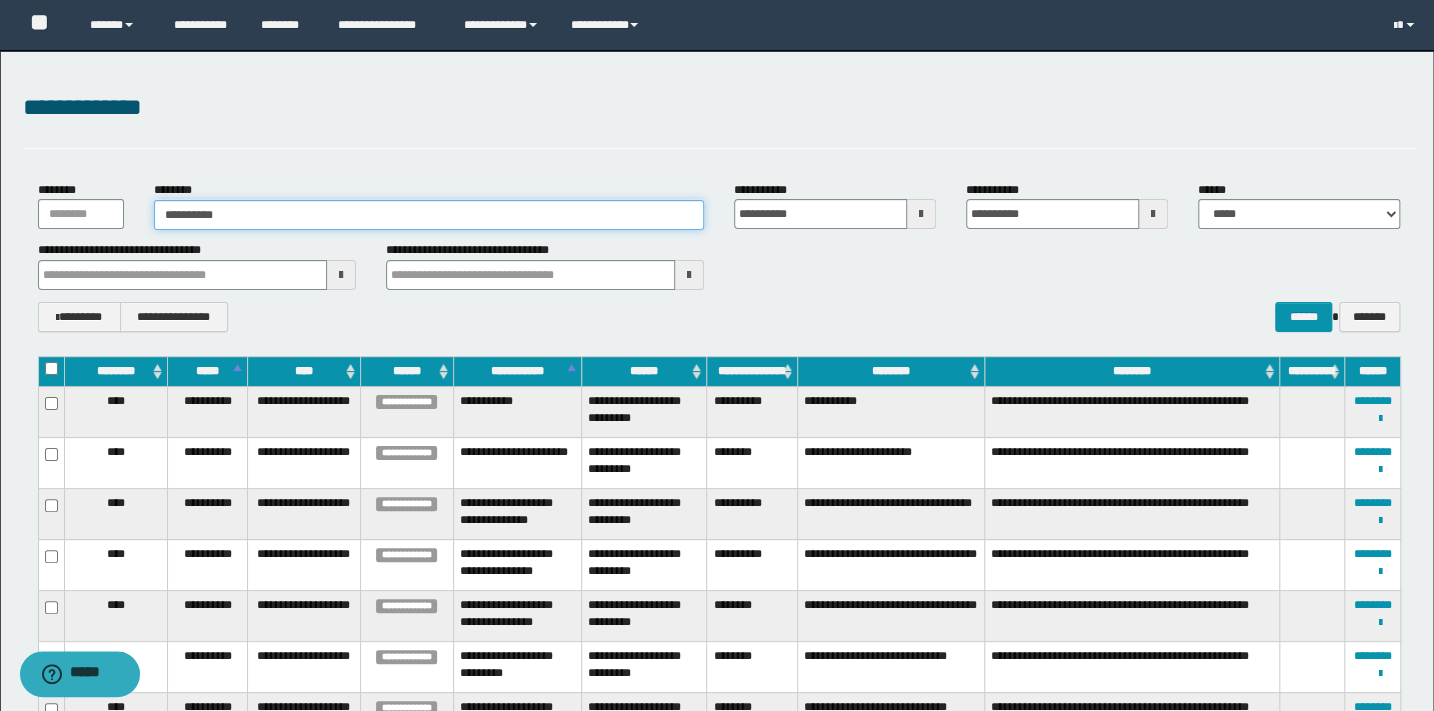 type on "**********" 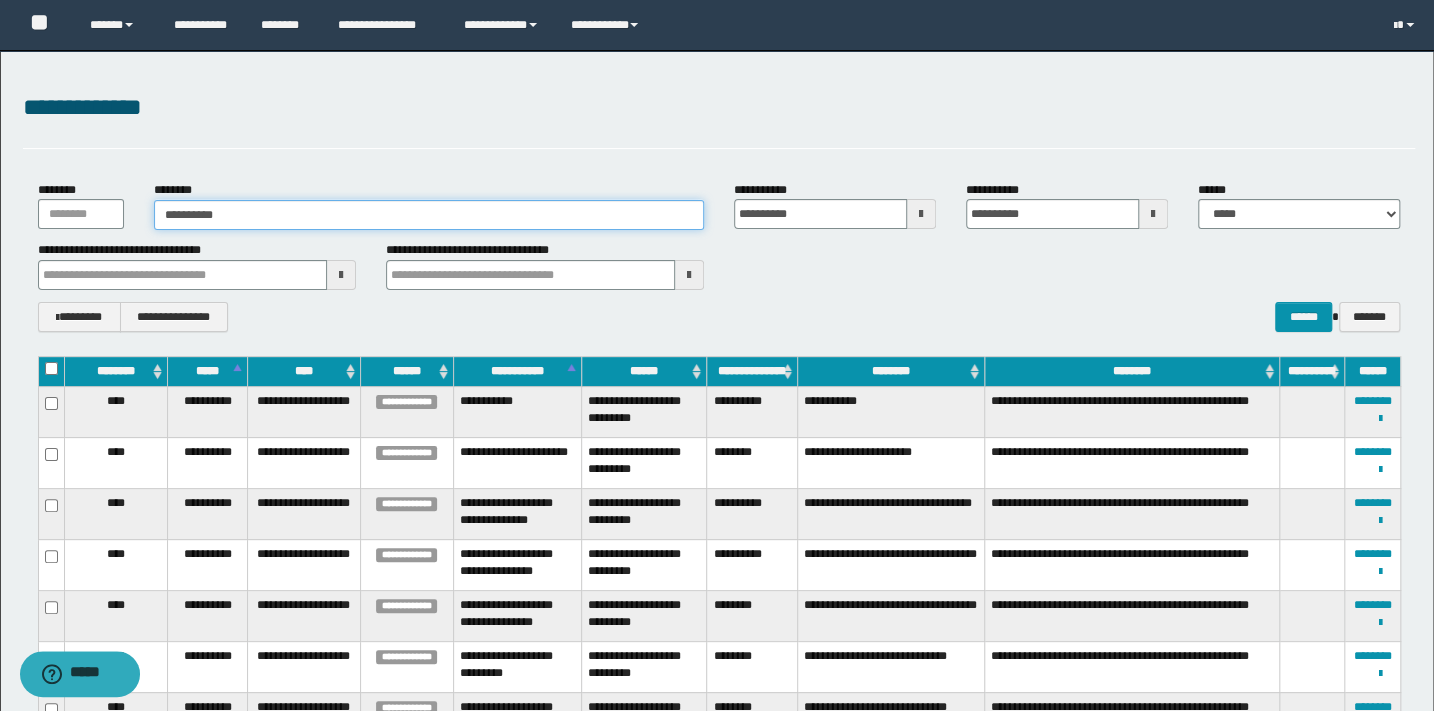 type on "**********" 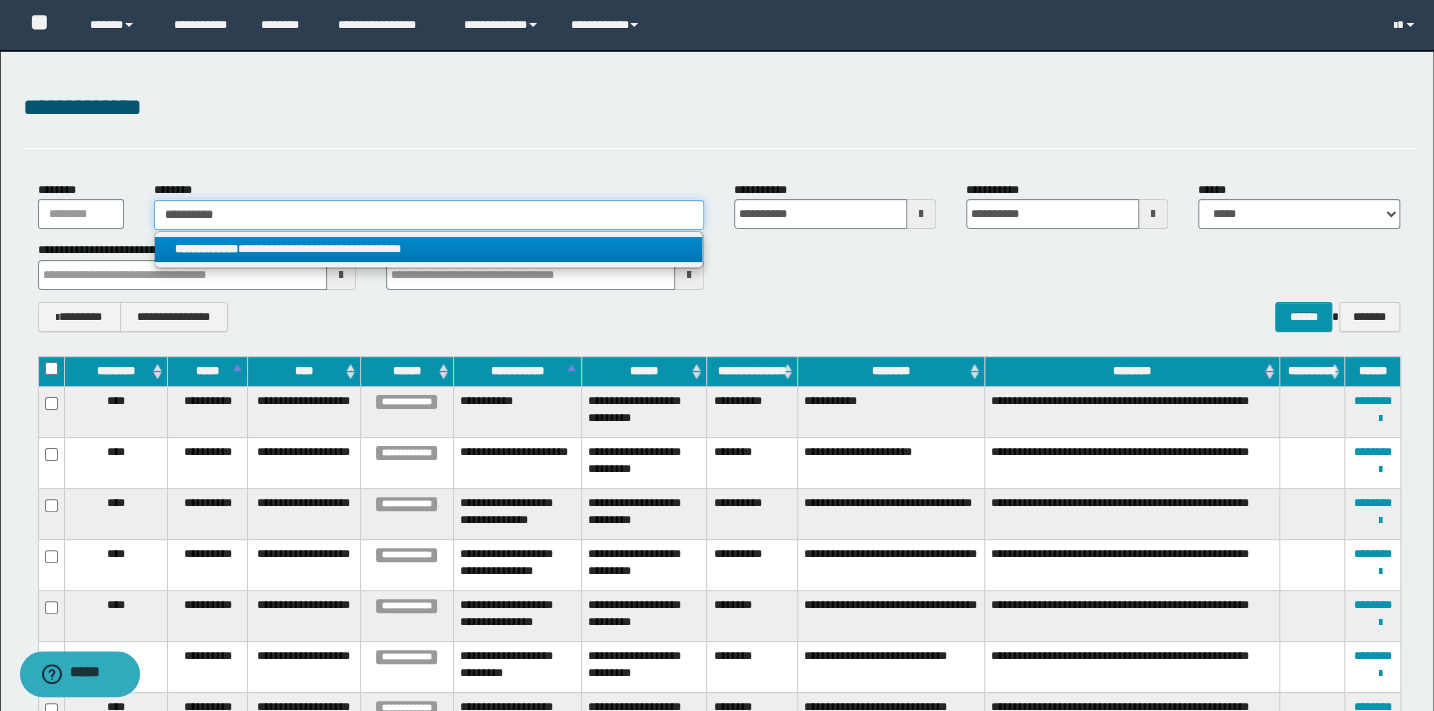 drag, startPoint x: 264, startPoint y: 218, endPoint x: 92, endPoint y: 214, distance: 172.04651 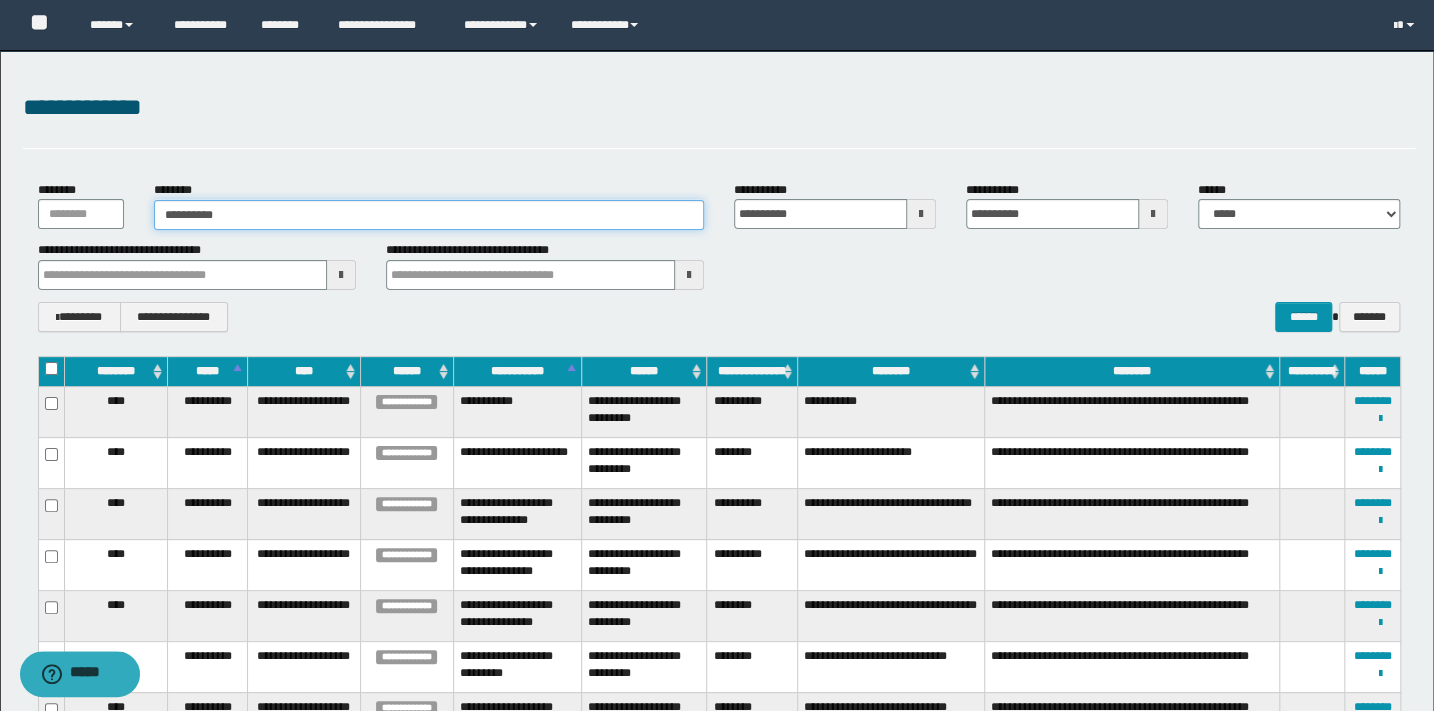 type on "**********" 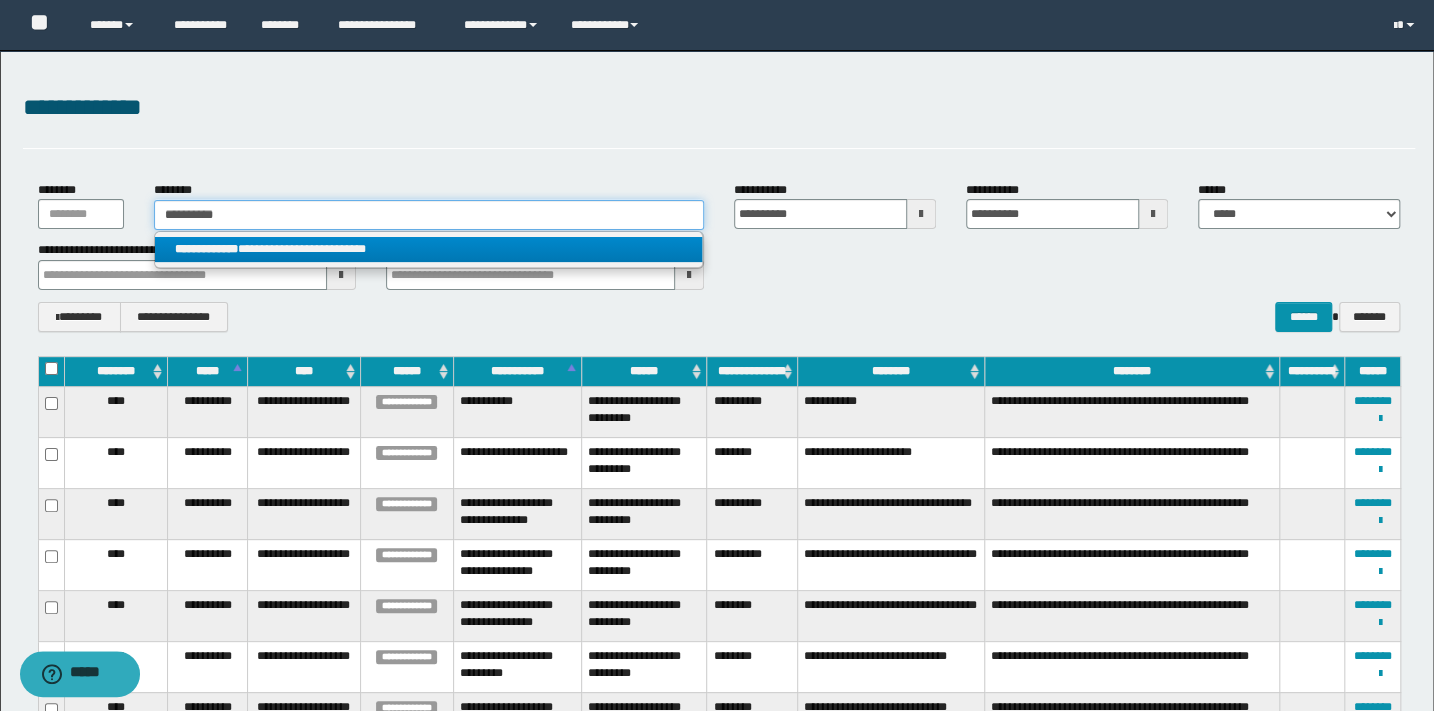 type on "**********" 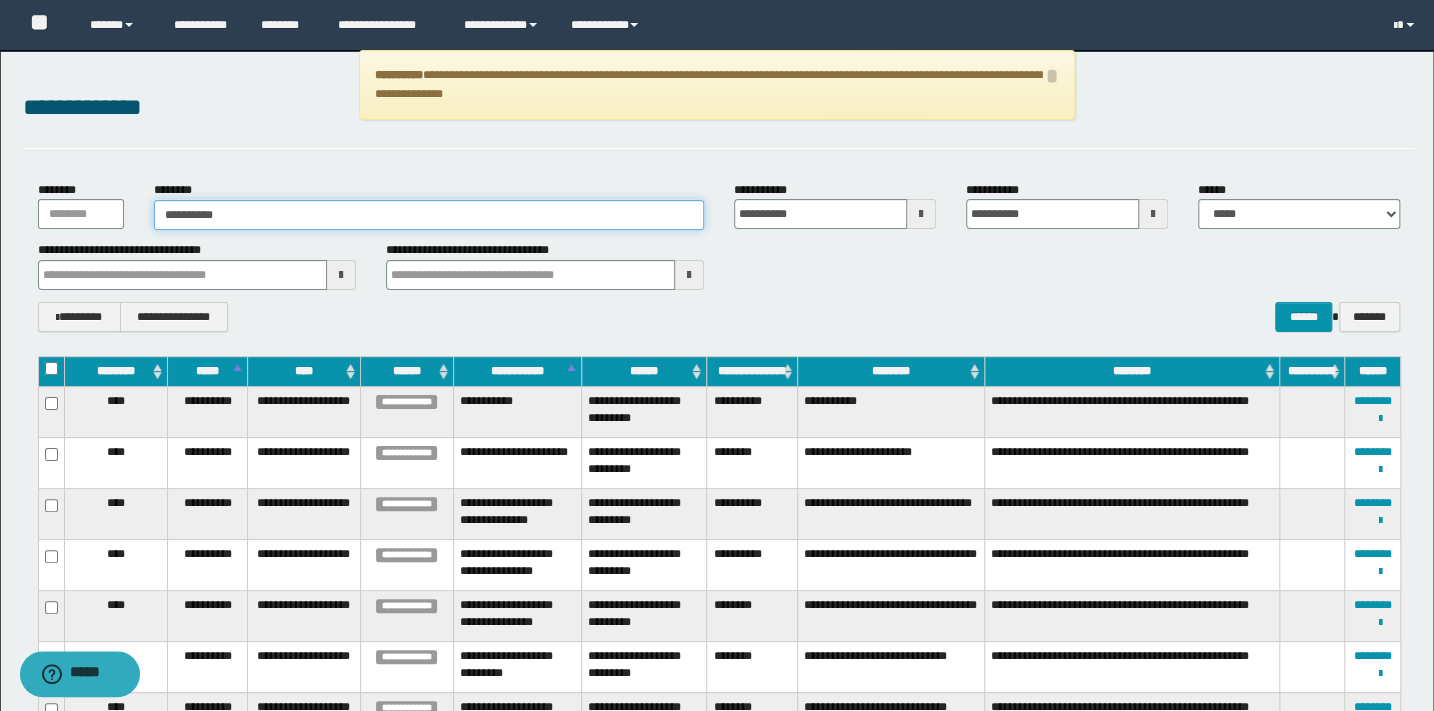 type on "**********" 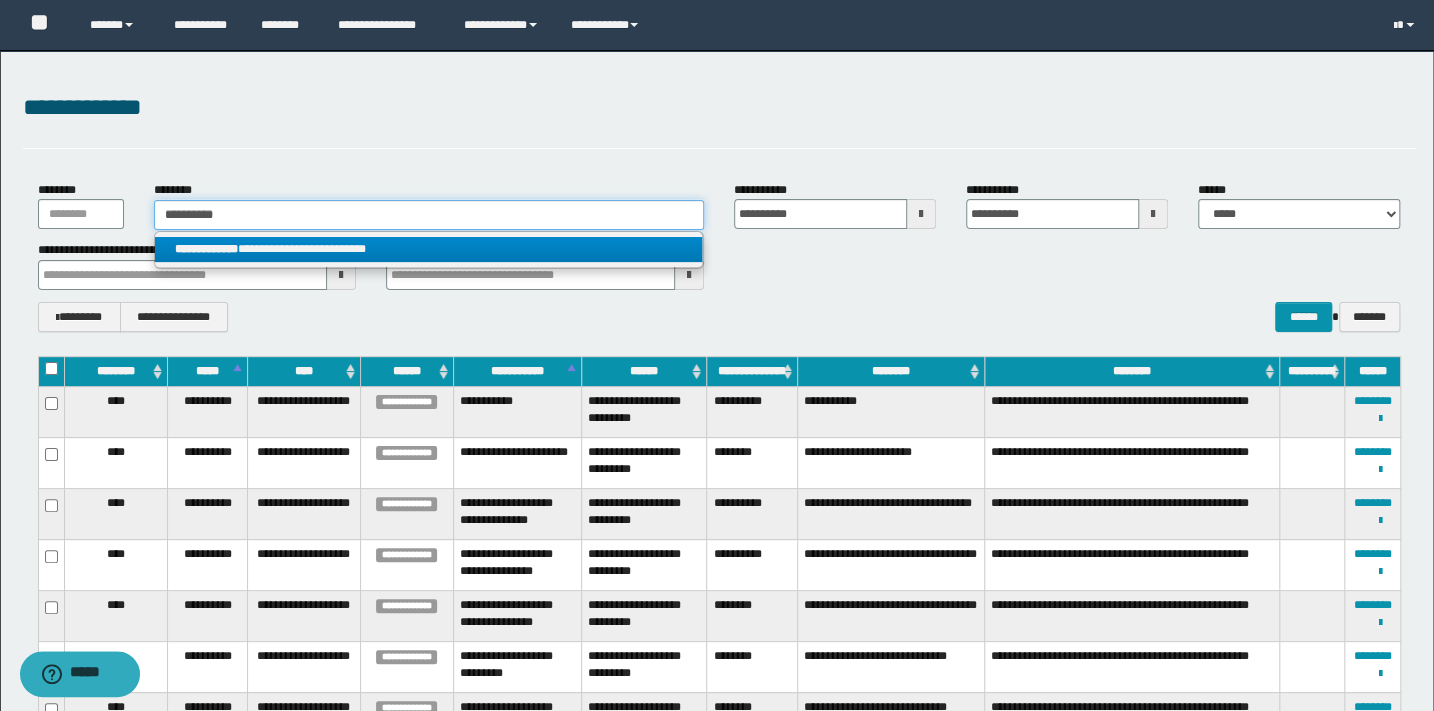 drag, startPoint x: 296, startPoint y: 215, endPoint x: 66, endPoint y: 213, distance: 230.0087 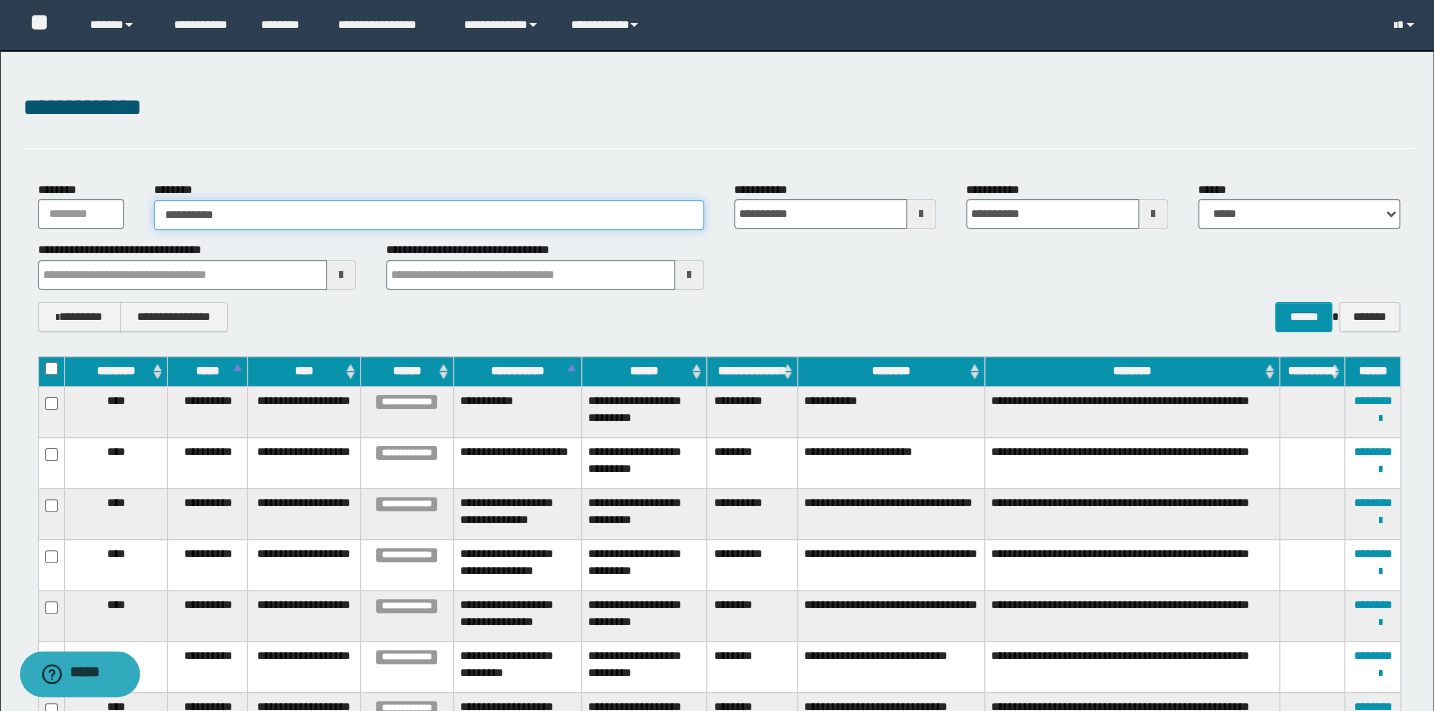 type on "**********" 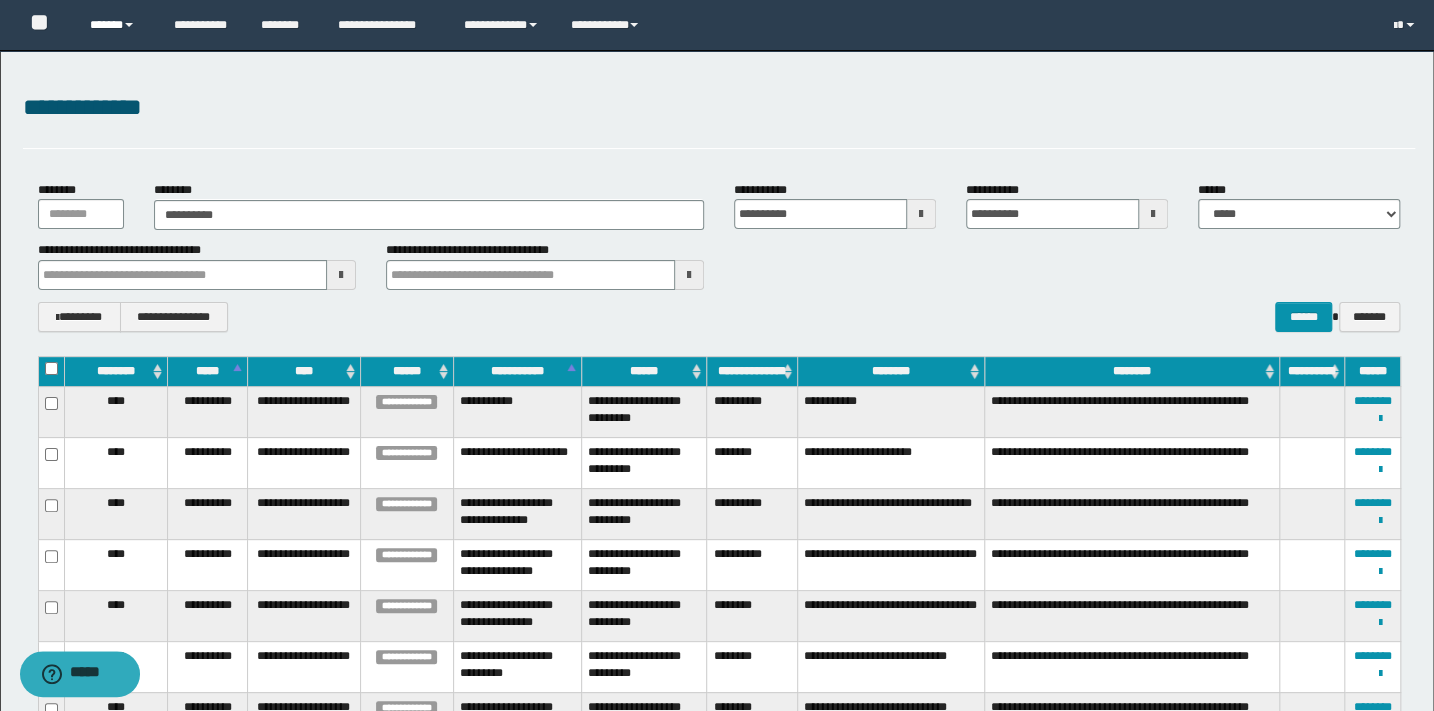 click on "******" at bounding box center [117, 25] 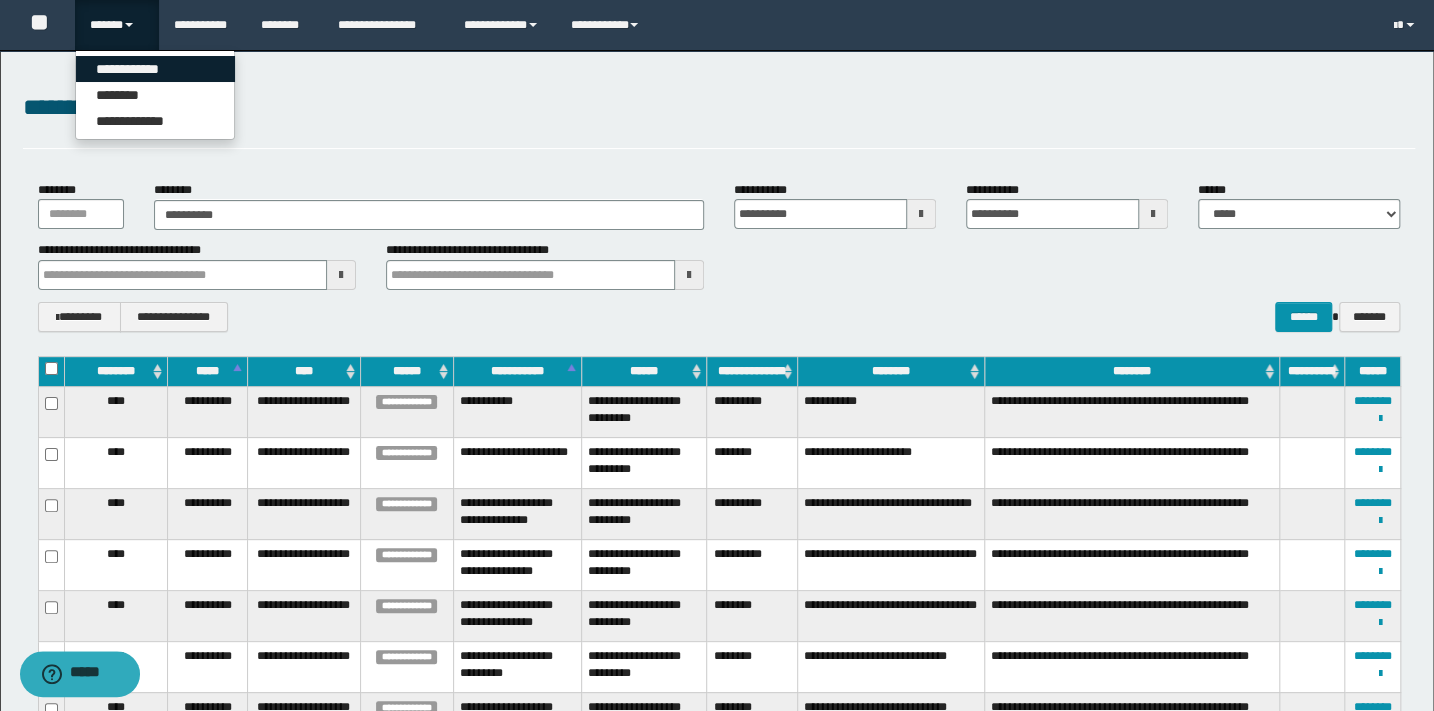 click on "**********" at bounding box center [155, 69] 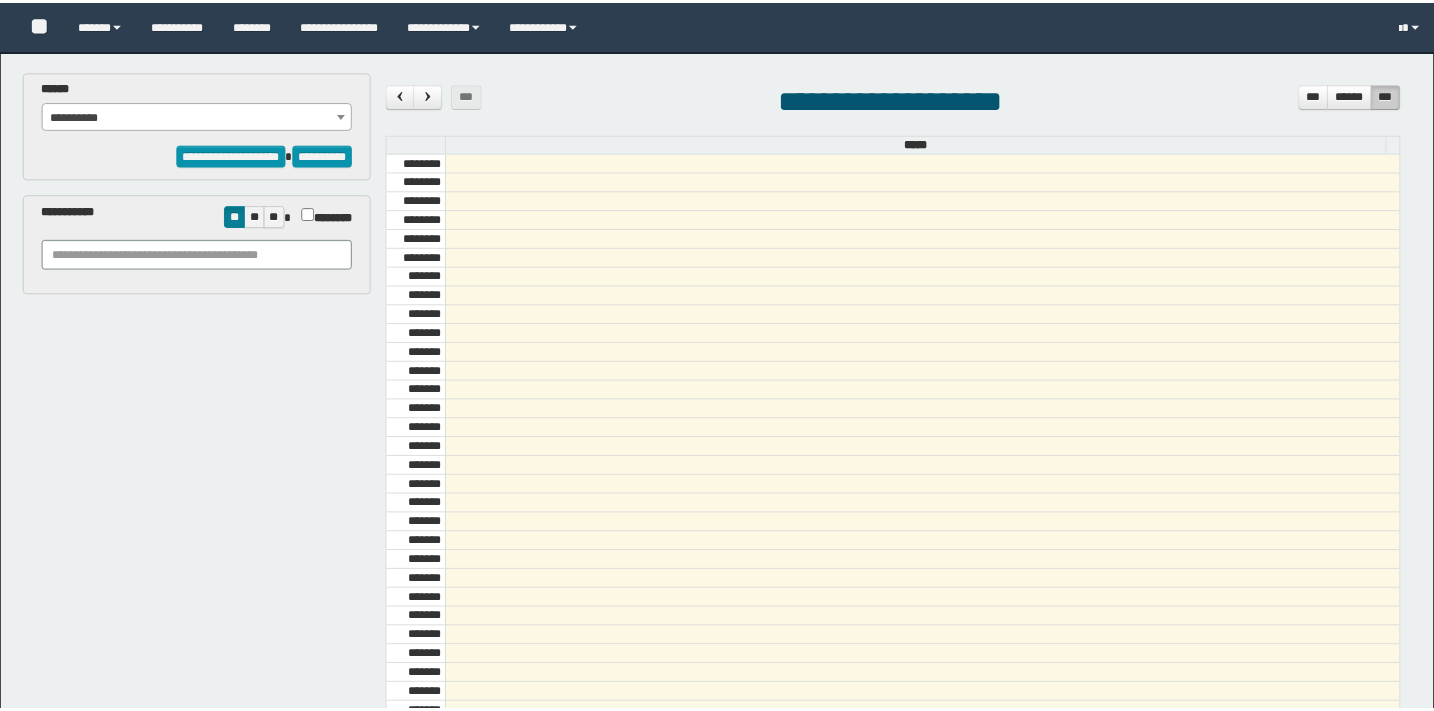 scroll, scrollTop: 0, scrollLeft: 0, axis: both 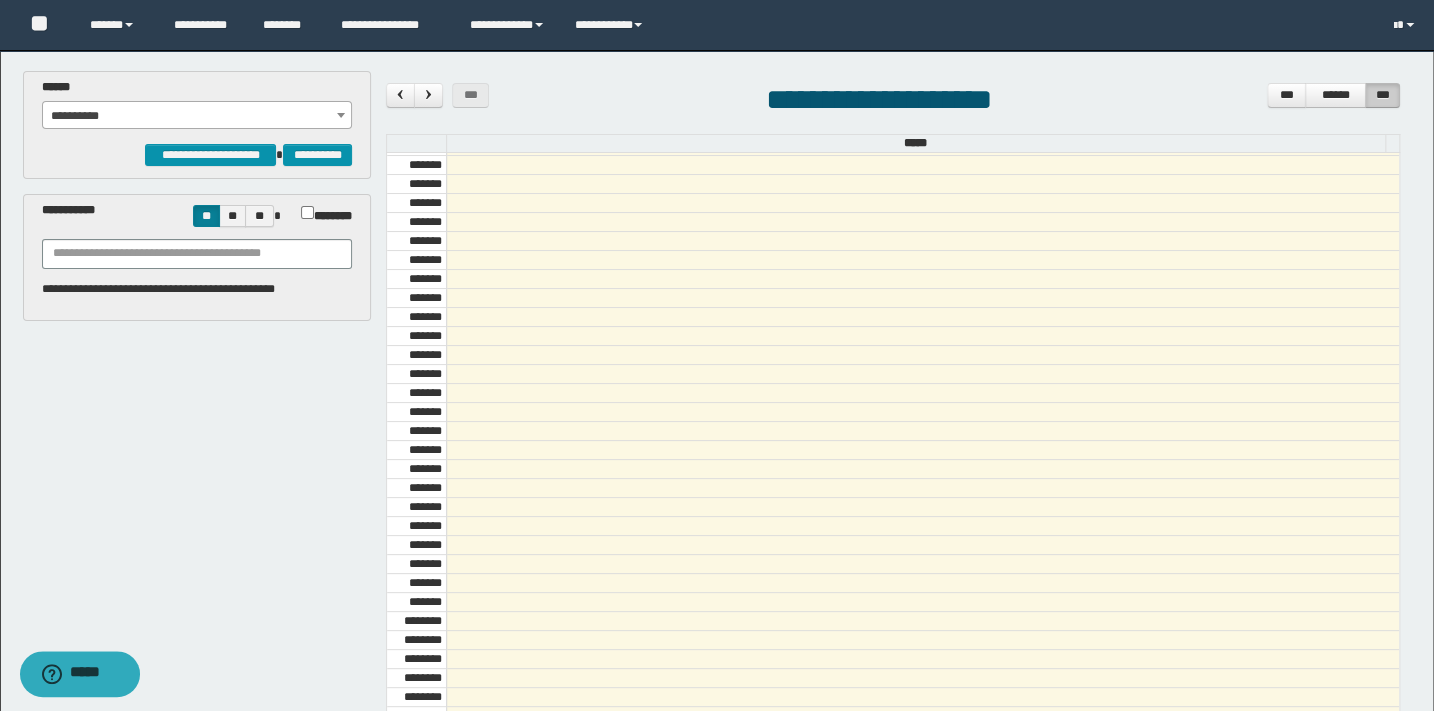 click on "**********" at bounding box center (197, 116) 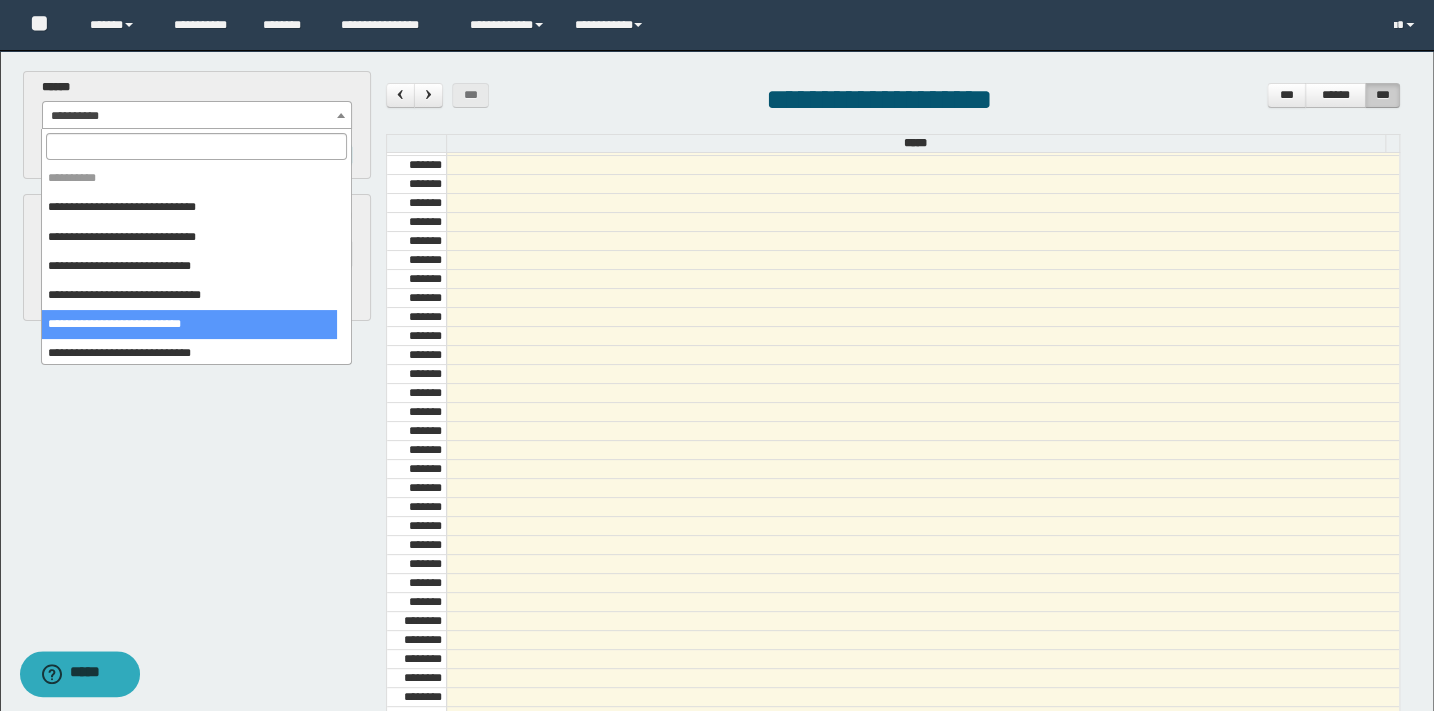 select on "*****" 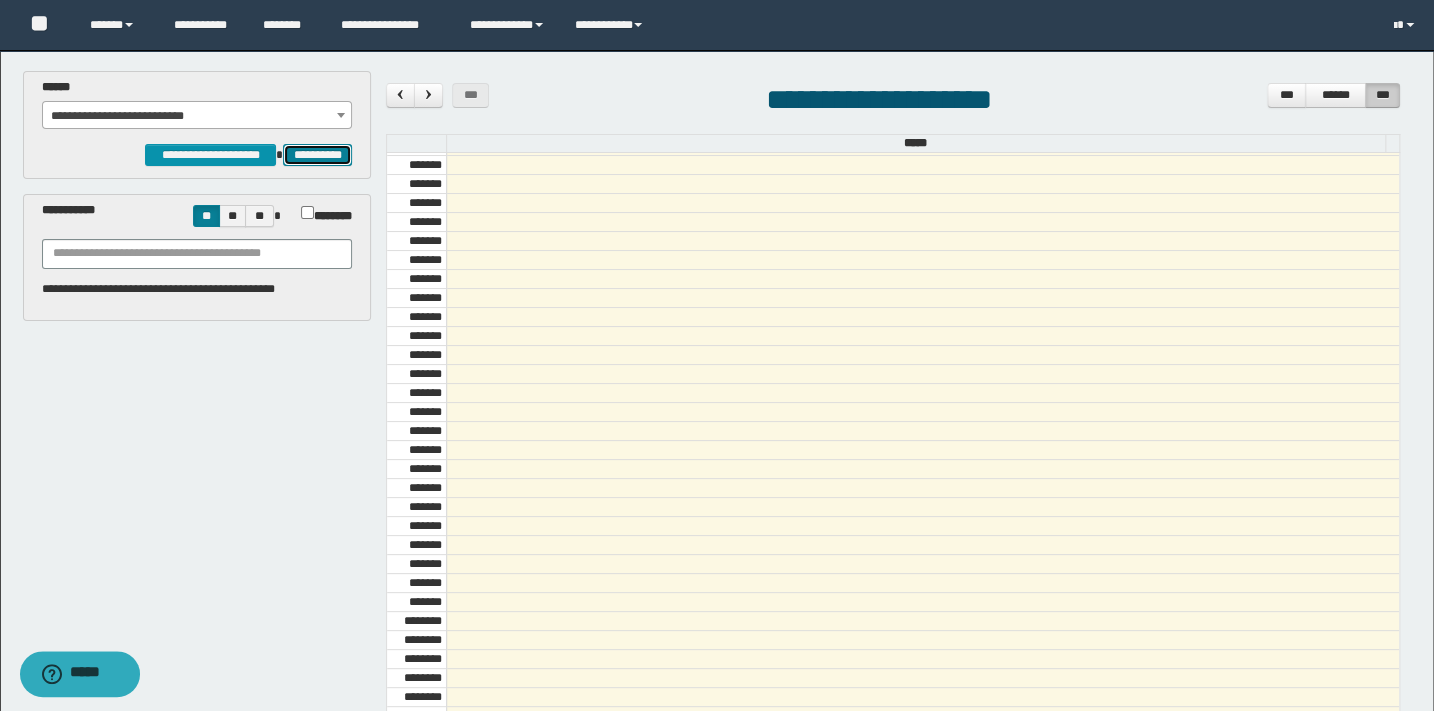 click on "**********" at bounding box center (317, 155) 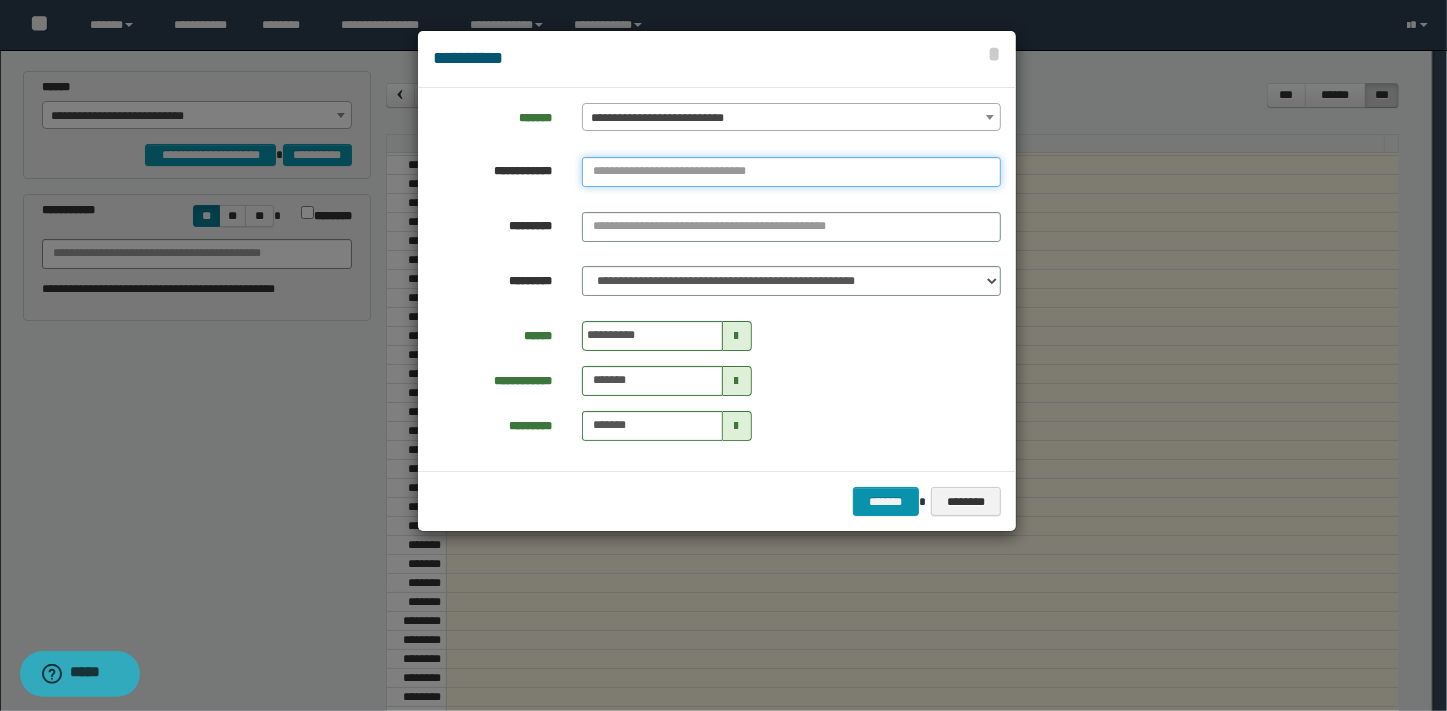 click at bounding box center [791, 172] 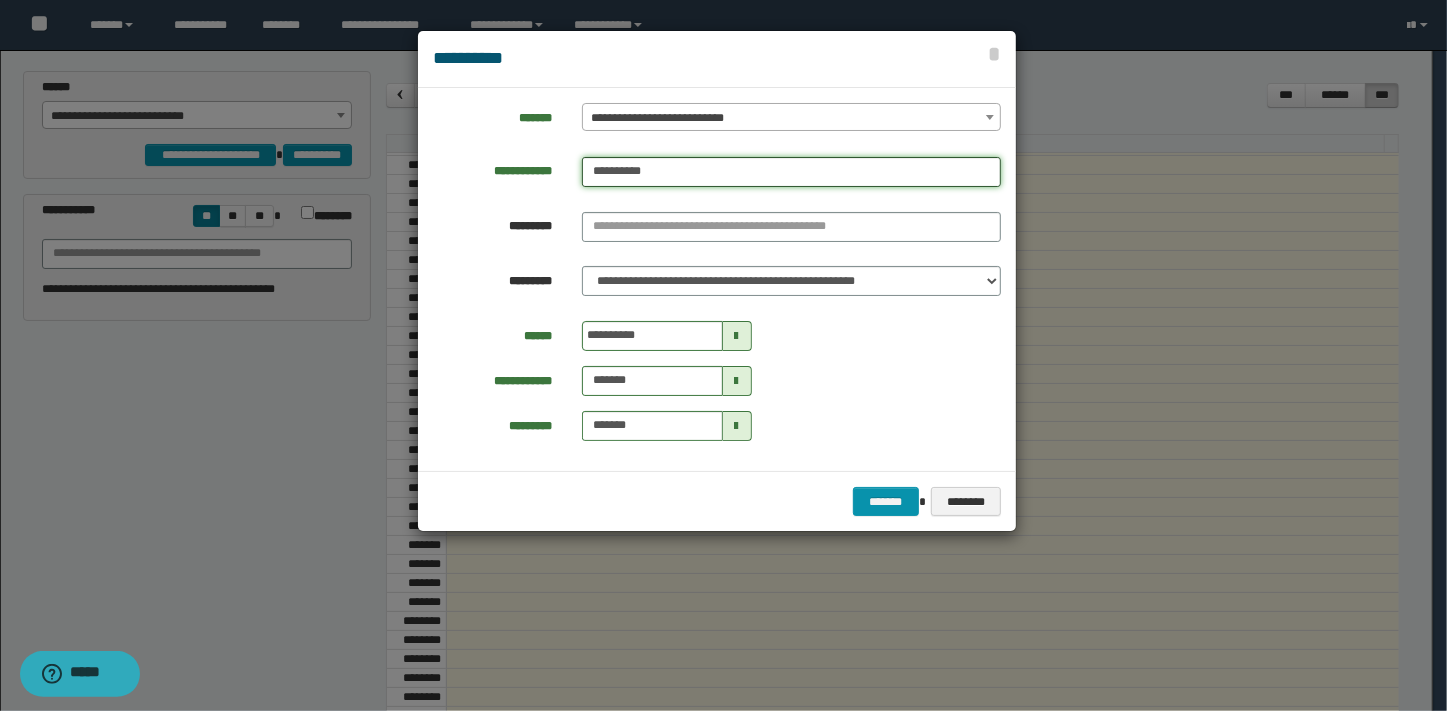 drag, startPoint x: 668, startPoint y: 168, endPoint x: 422, endPoint y: 155, distance: 246.34326 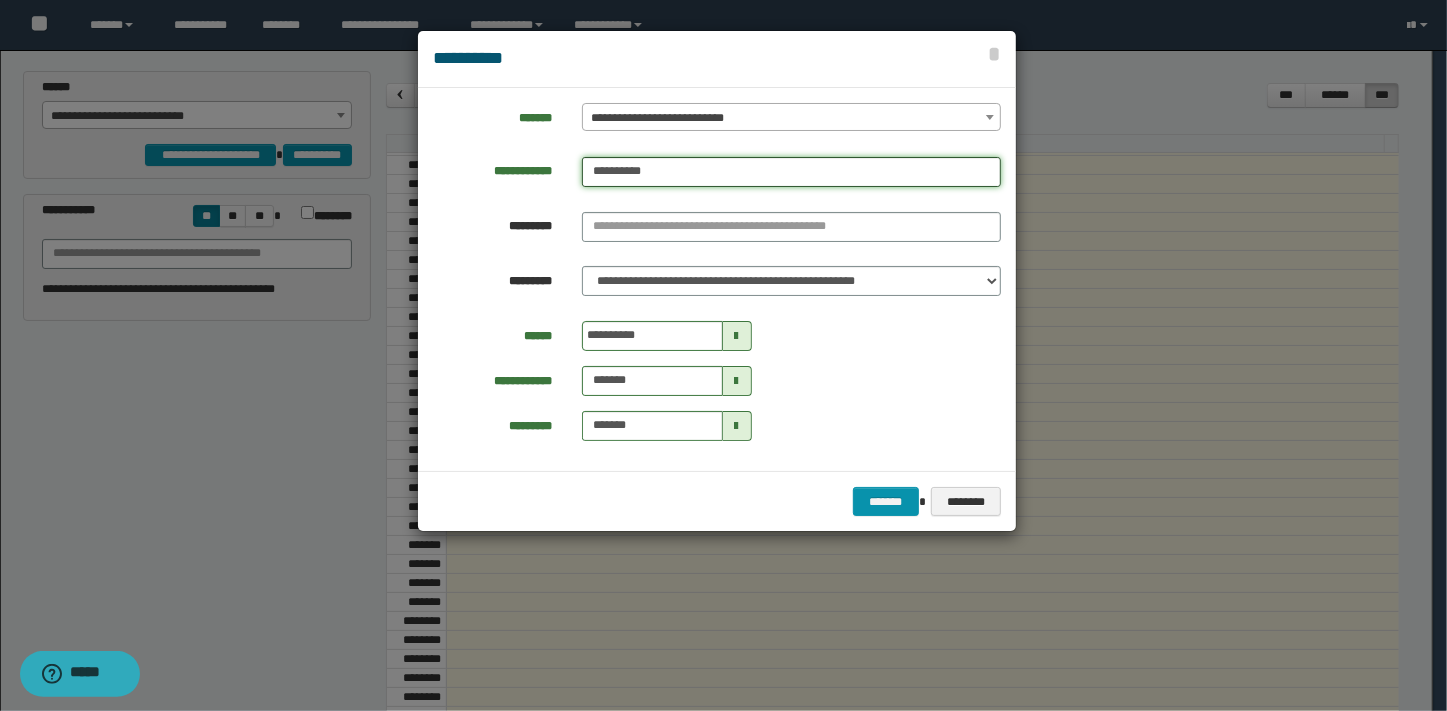 type 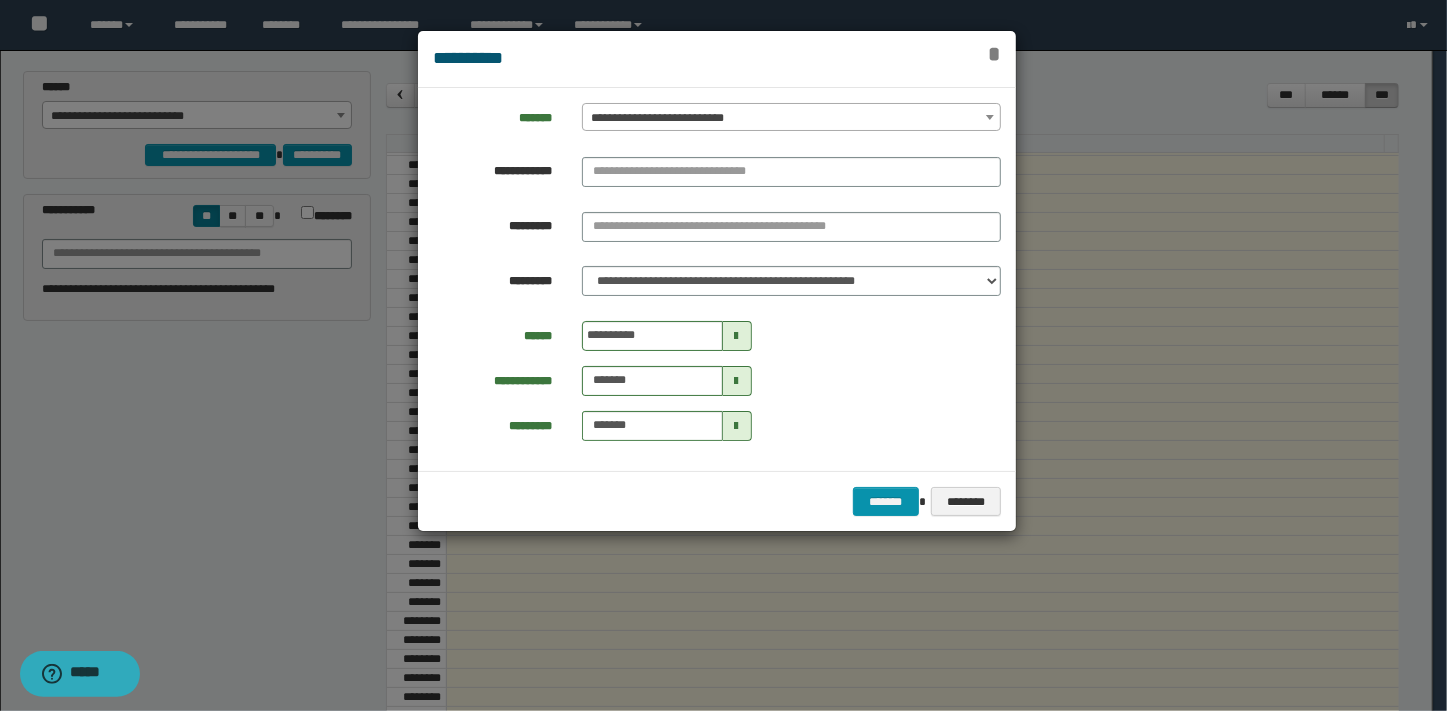 click on "*" at bounding box center [995, 54] 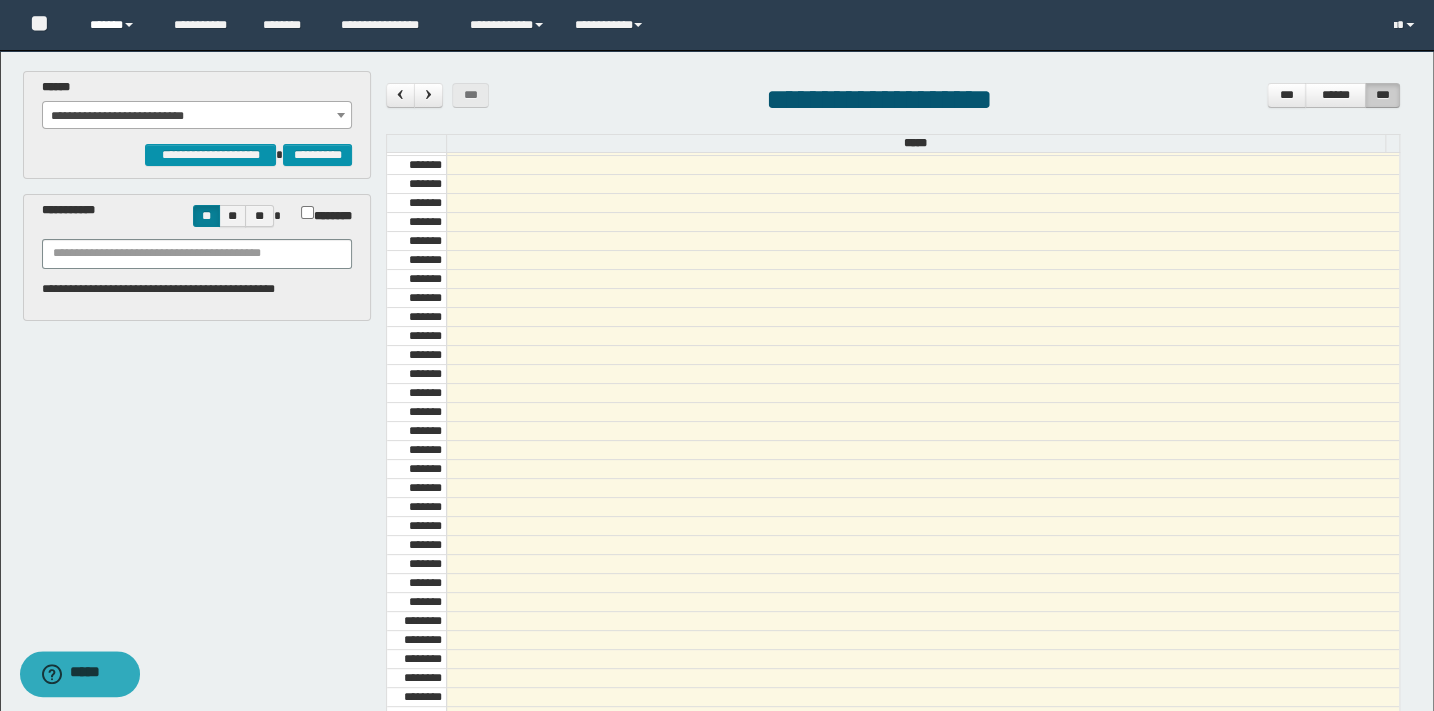 click on "******" at bounding box center (117, 25) 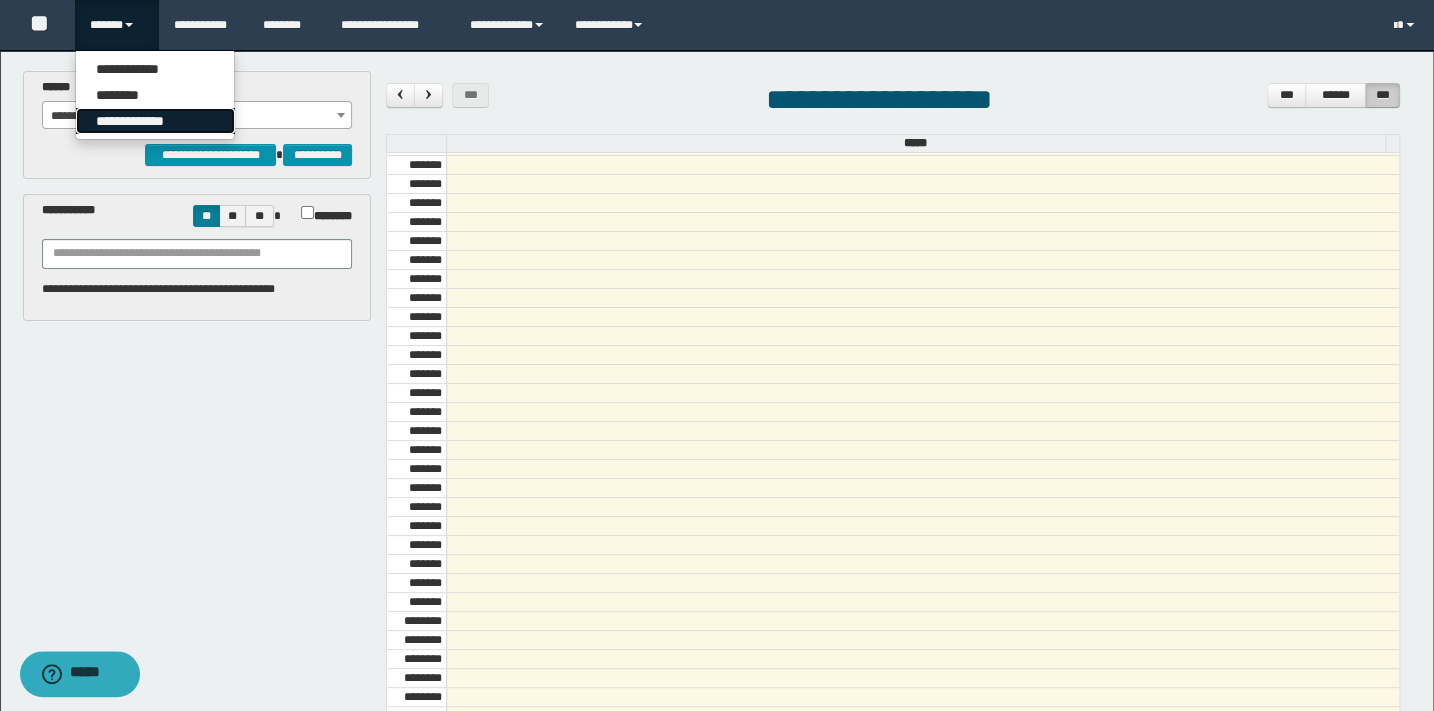 click on "**********" at bounding box center (155, 121) 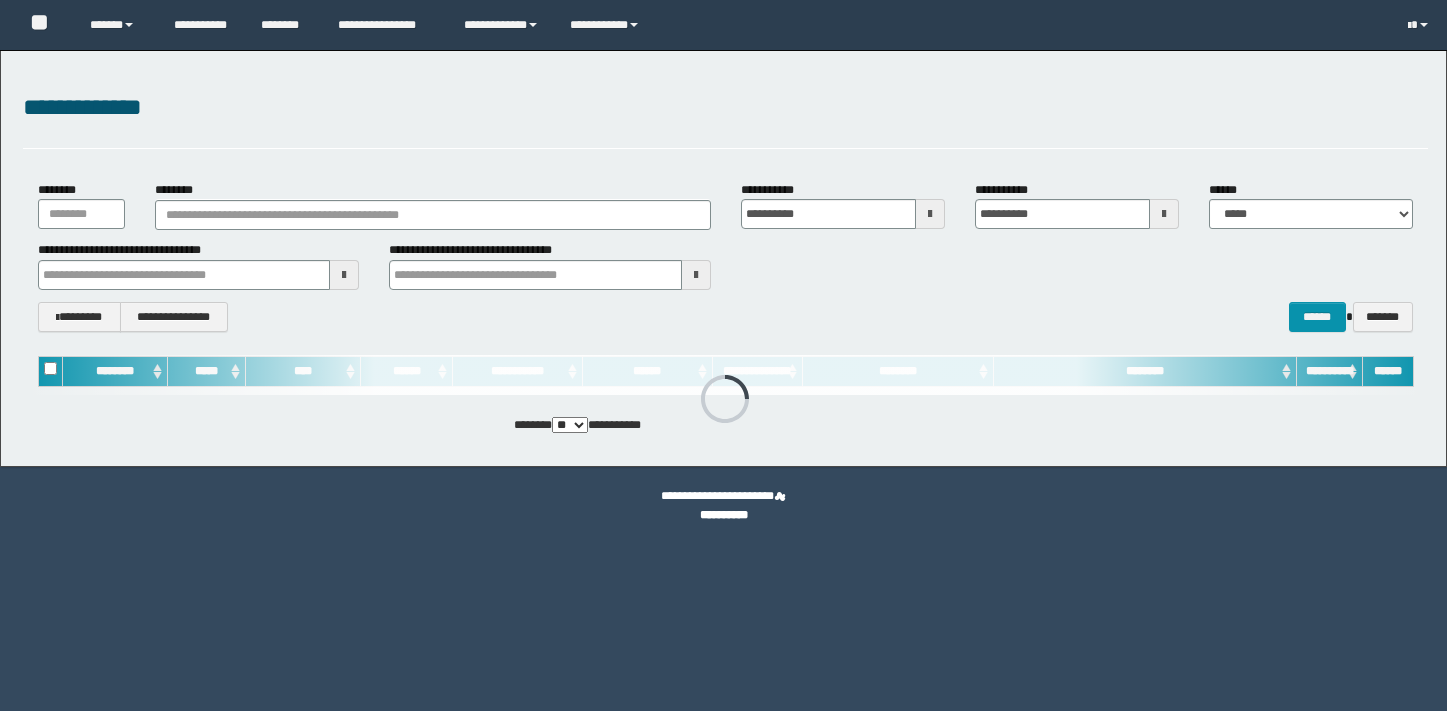 scroll, scrollTop: 0, scrollLeft: 0, axis: both 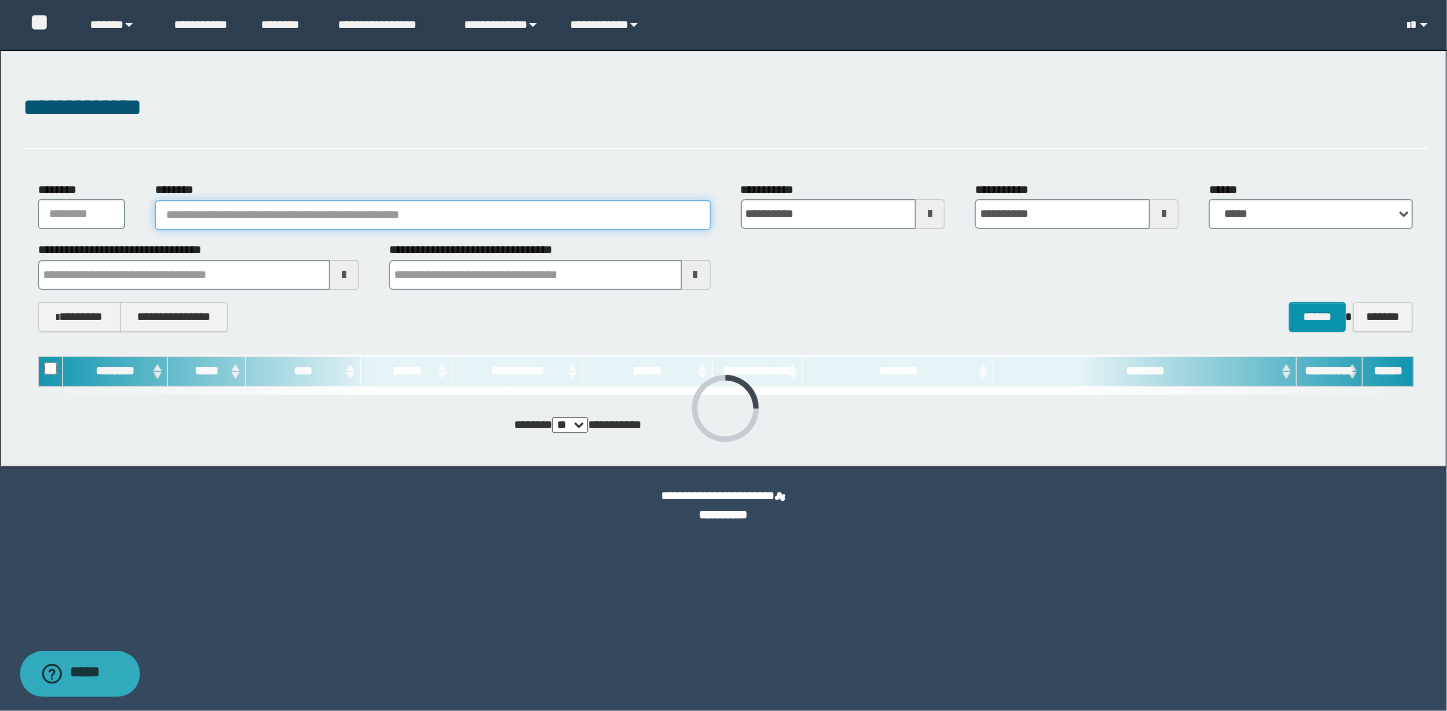 click on "********" at bounding box center (433, 215) 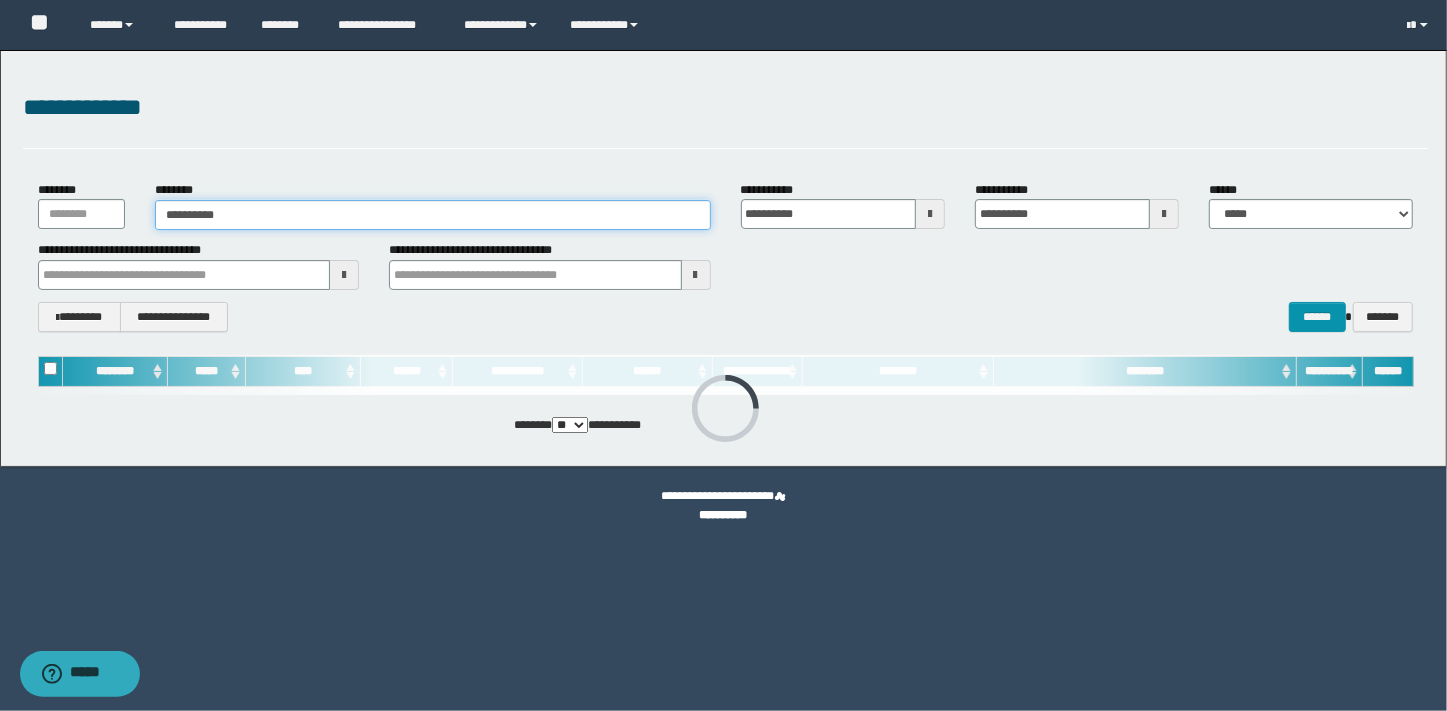 type on "**********" 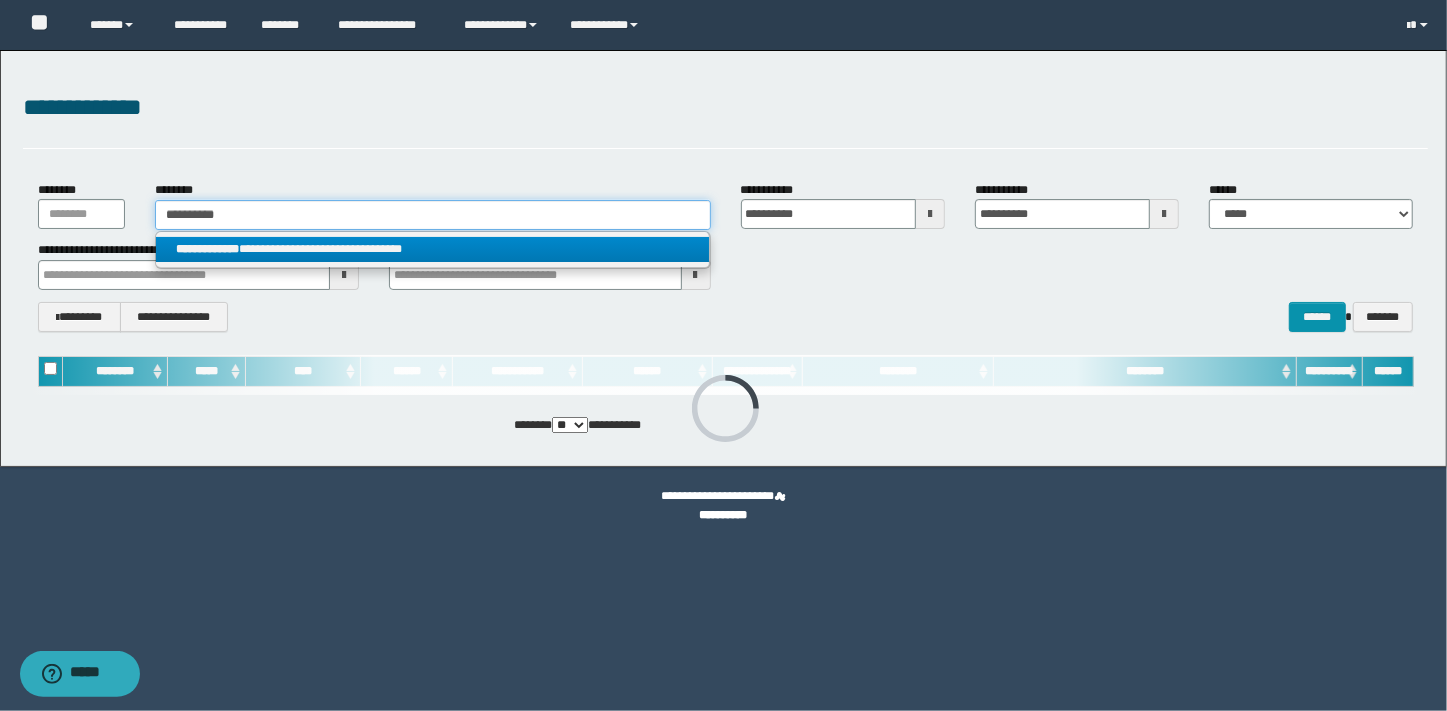 type on "**********" 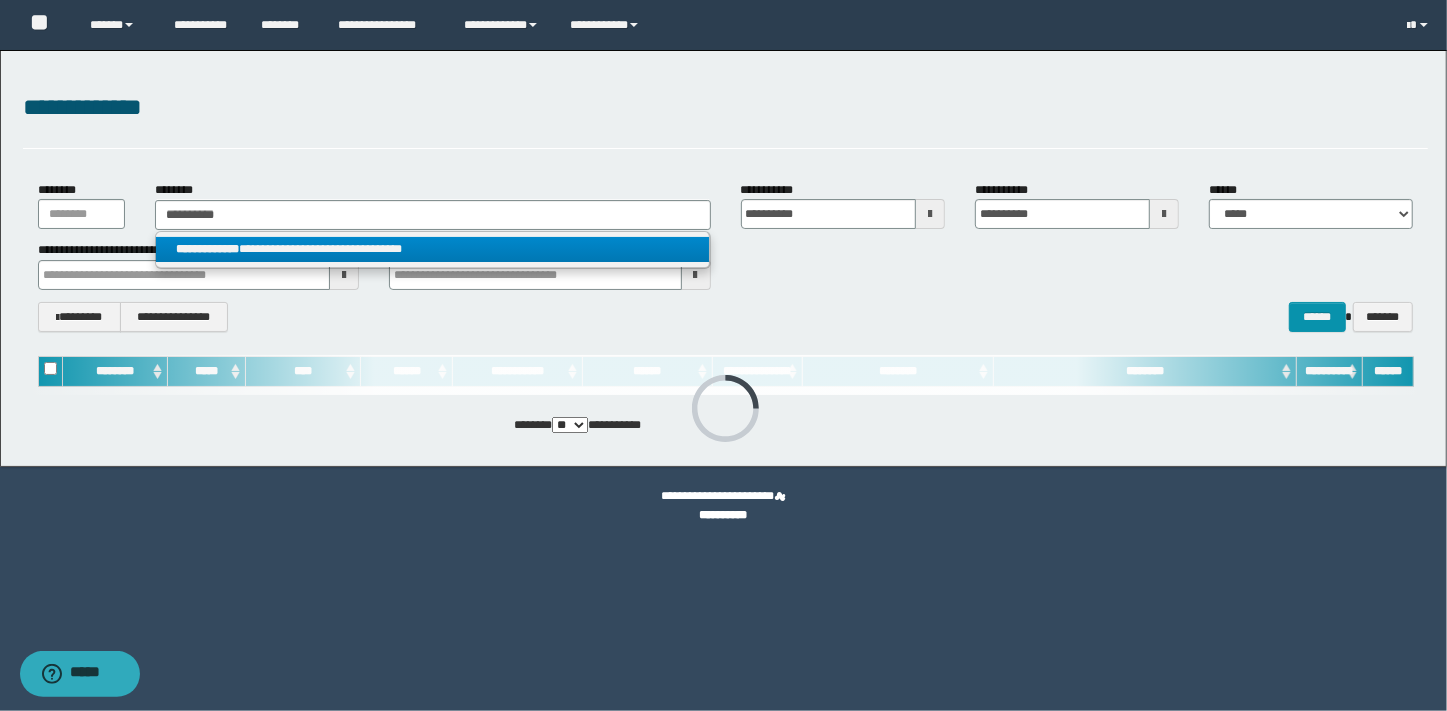 click on "**********" at bounding box center [432, 249] 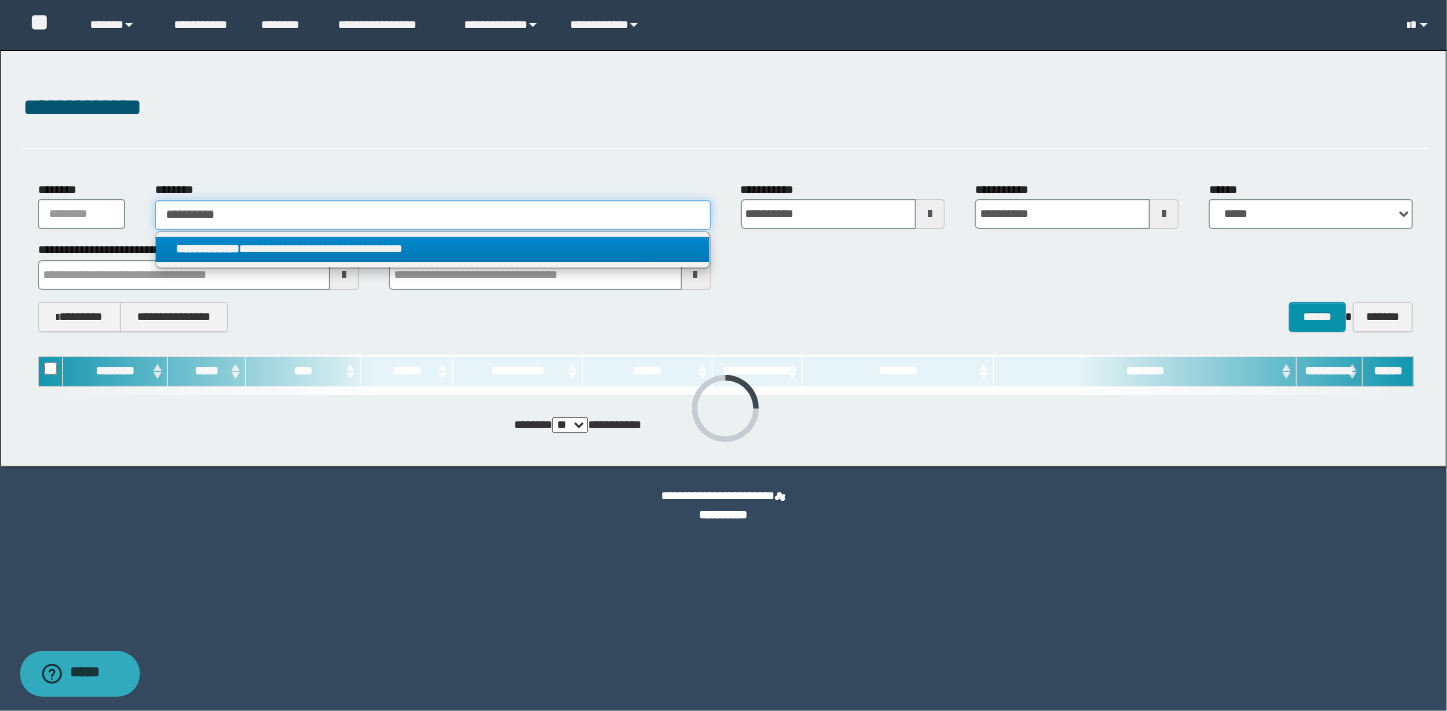 type 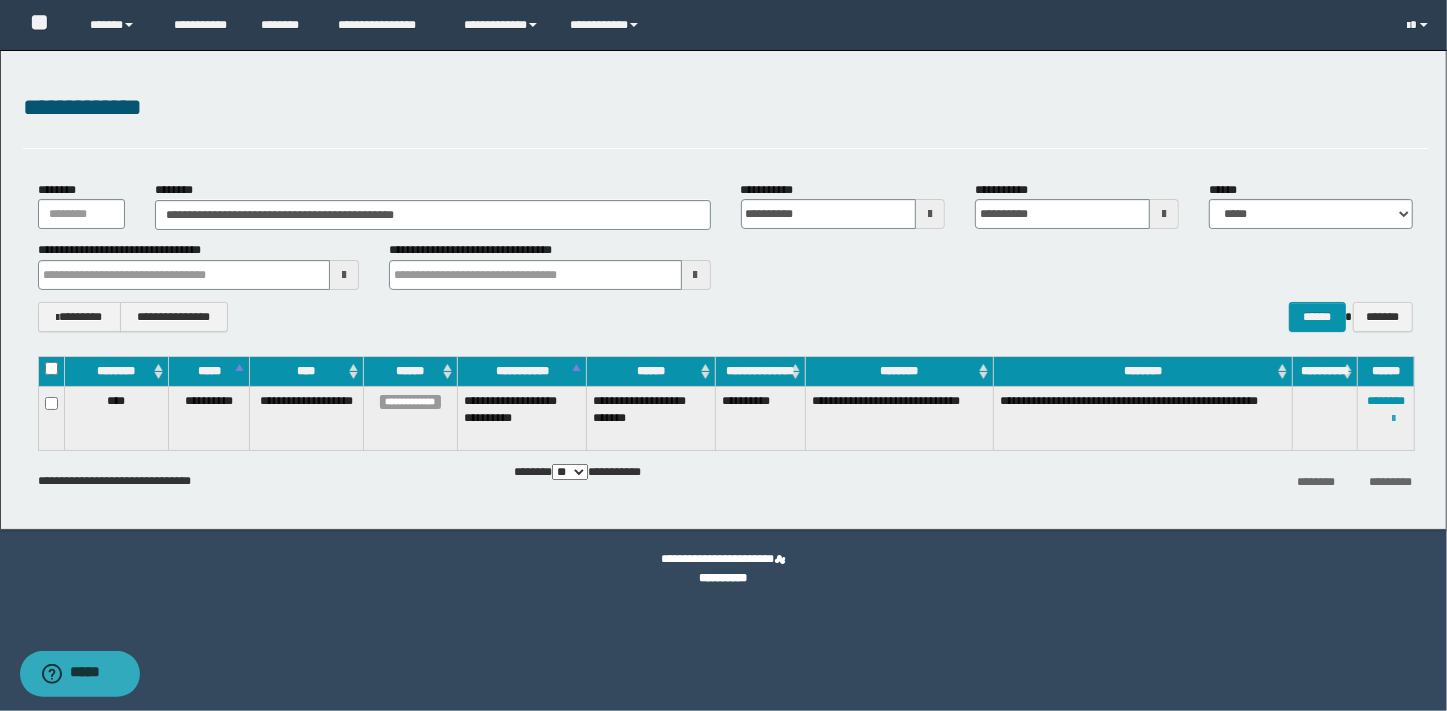 click at bounding box center (1393, 419) 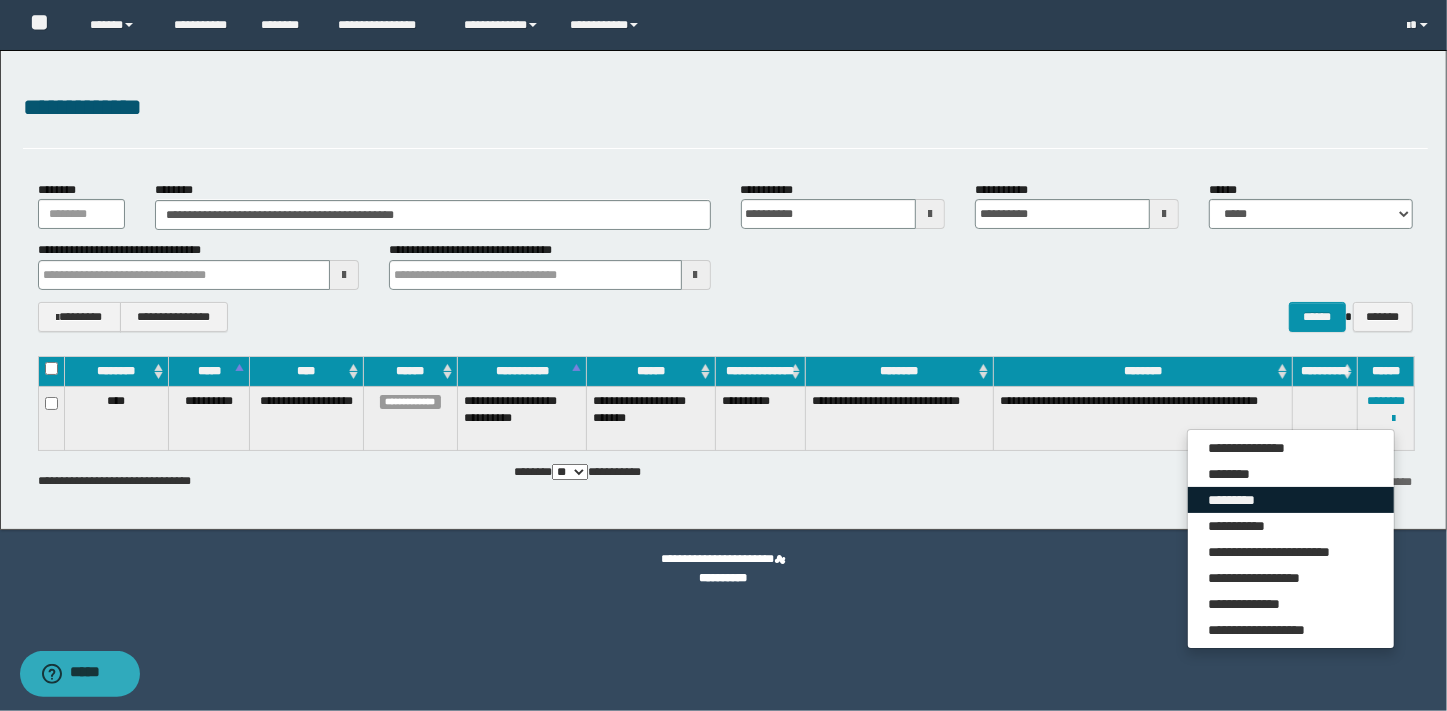 click on "*********" at bounding box center (1291, 500) 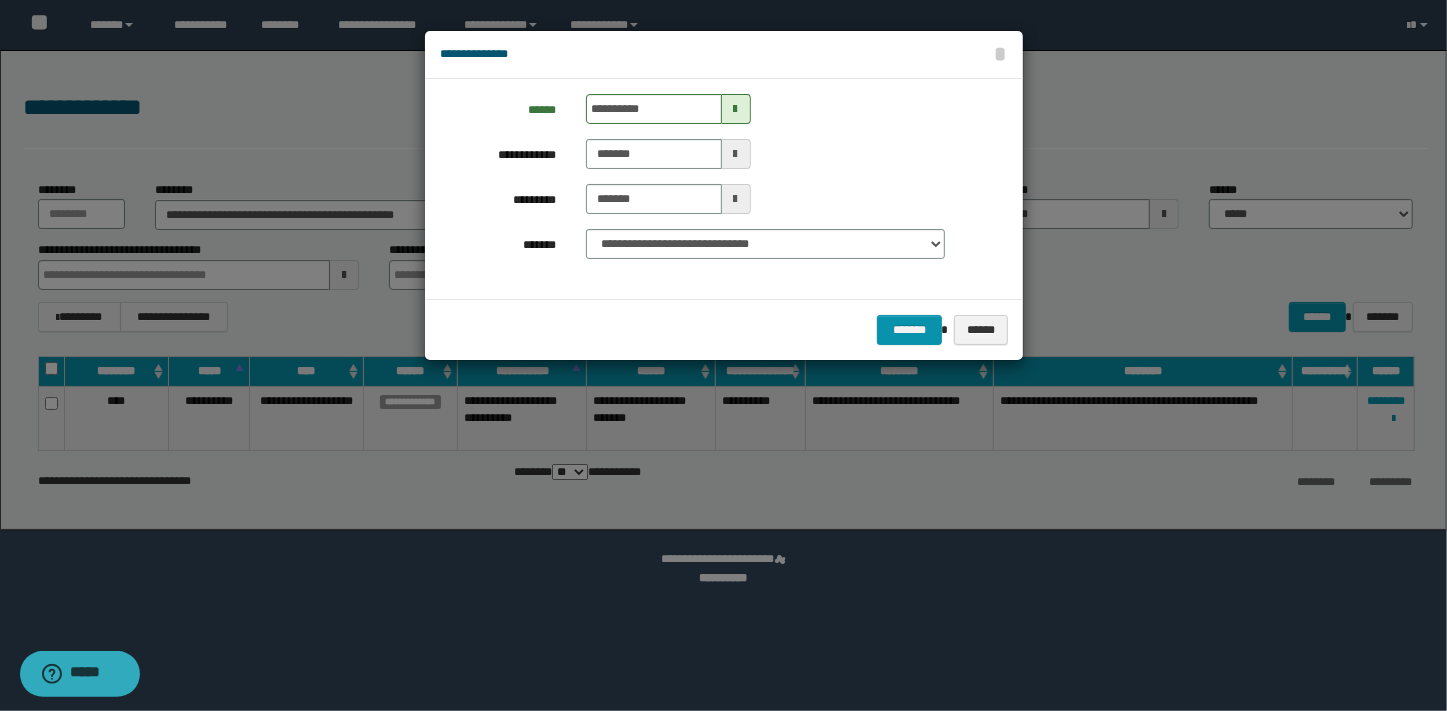 click at bounding box center (736, 109) 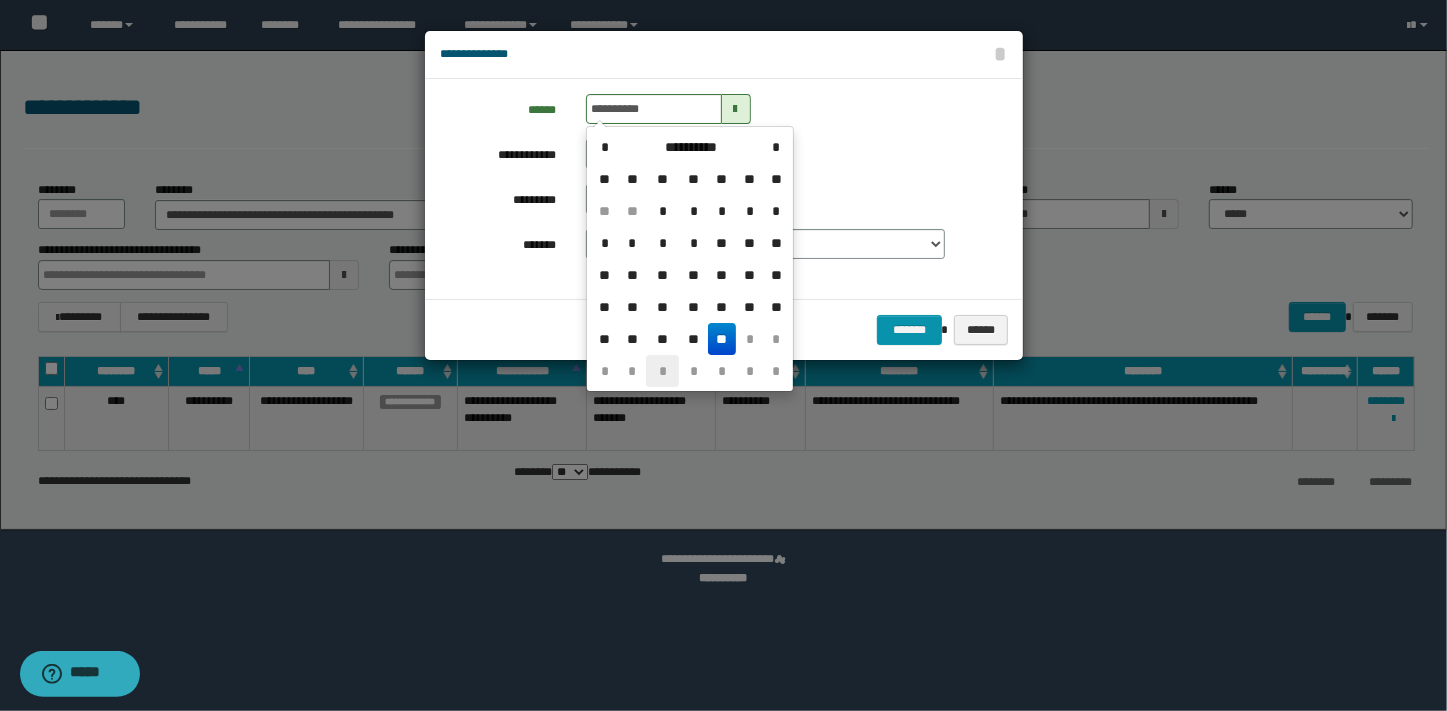 click on "*" at bounding box center [662, 371] 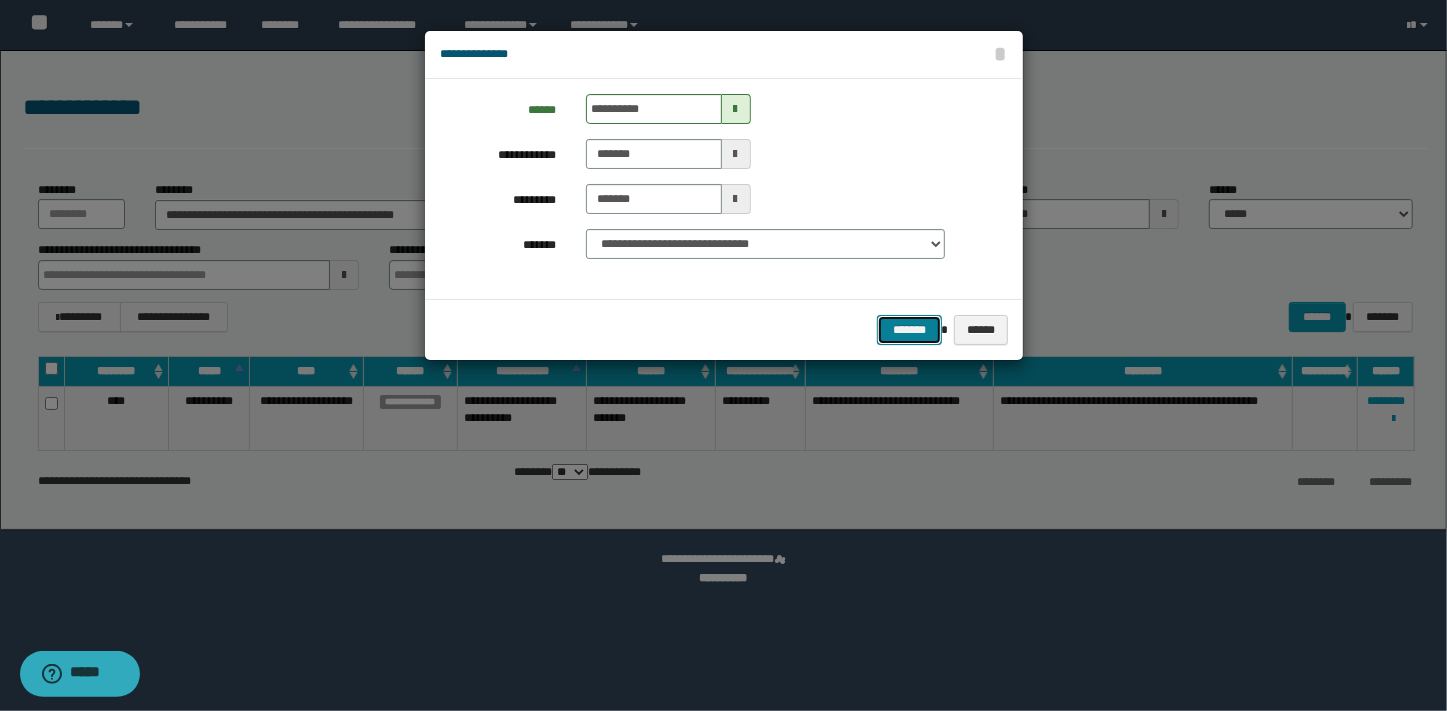 click on "*******" at bounding box center [909, 330] 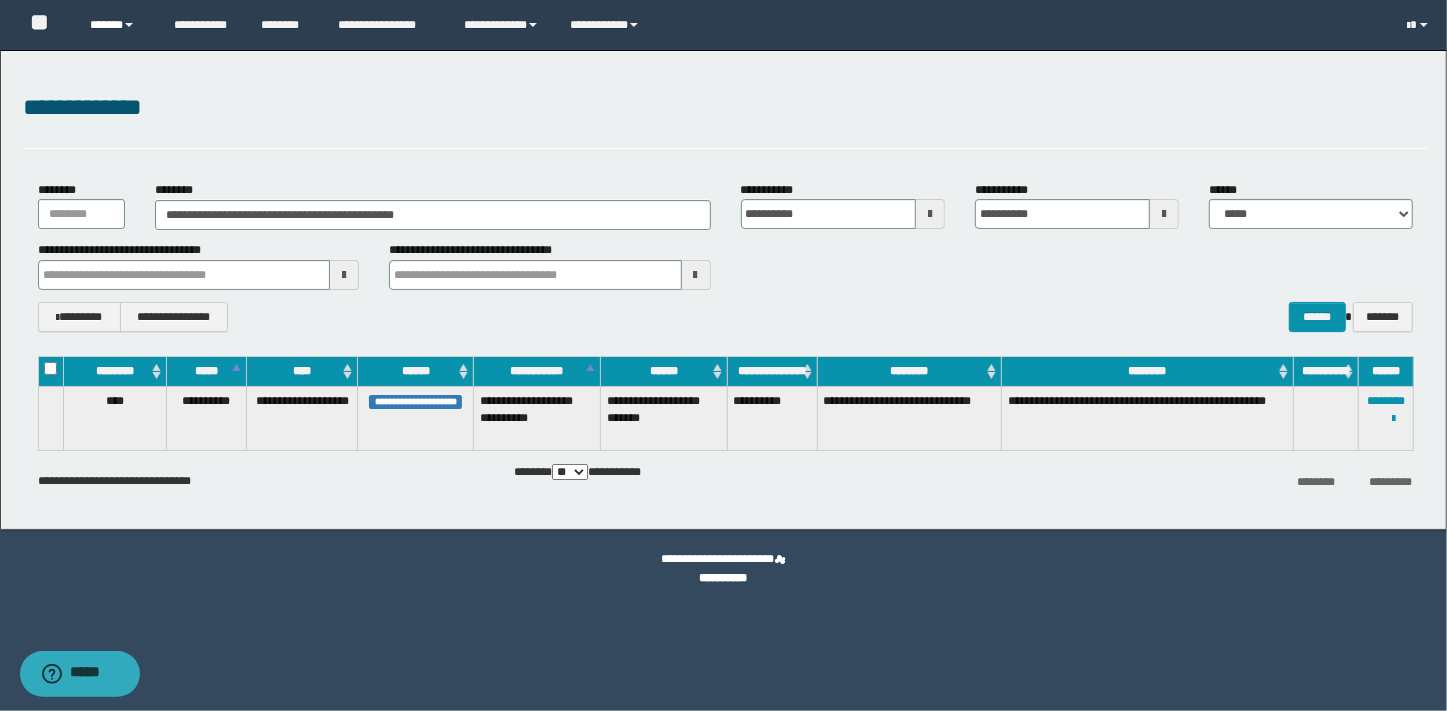 click on "******" at bounding box center (117, 25) 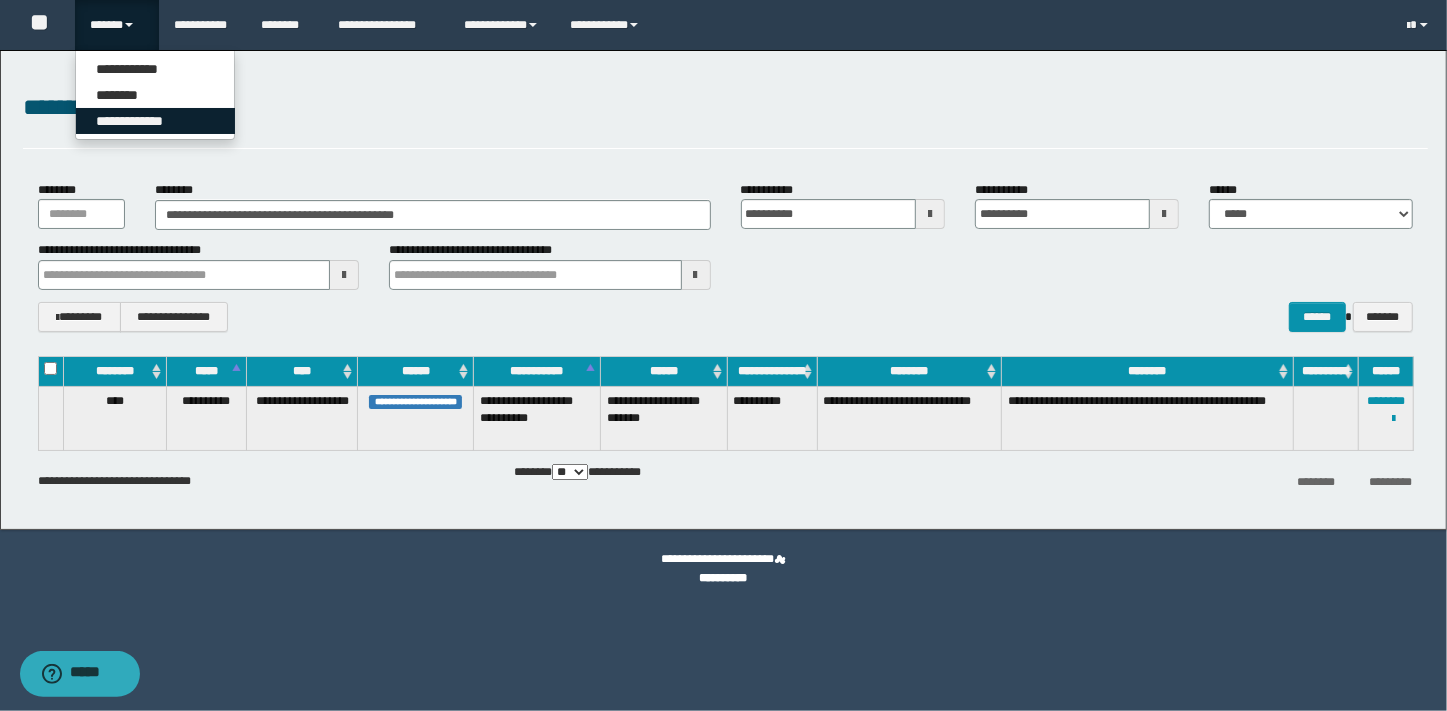 click on "**********" at bounding box center [155, 121] 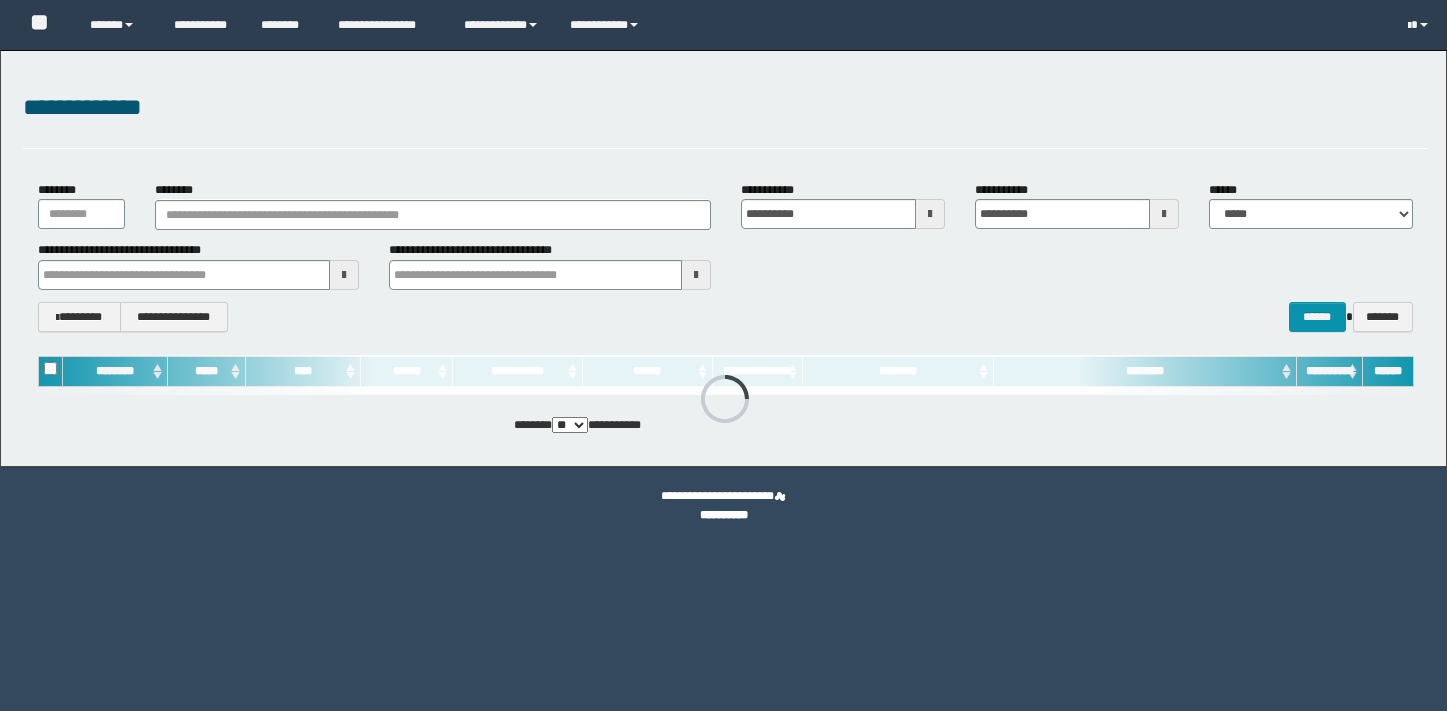 scroll, scrollTop: 0, scrollLeft: 0, axis: both 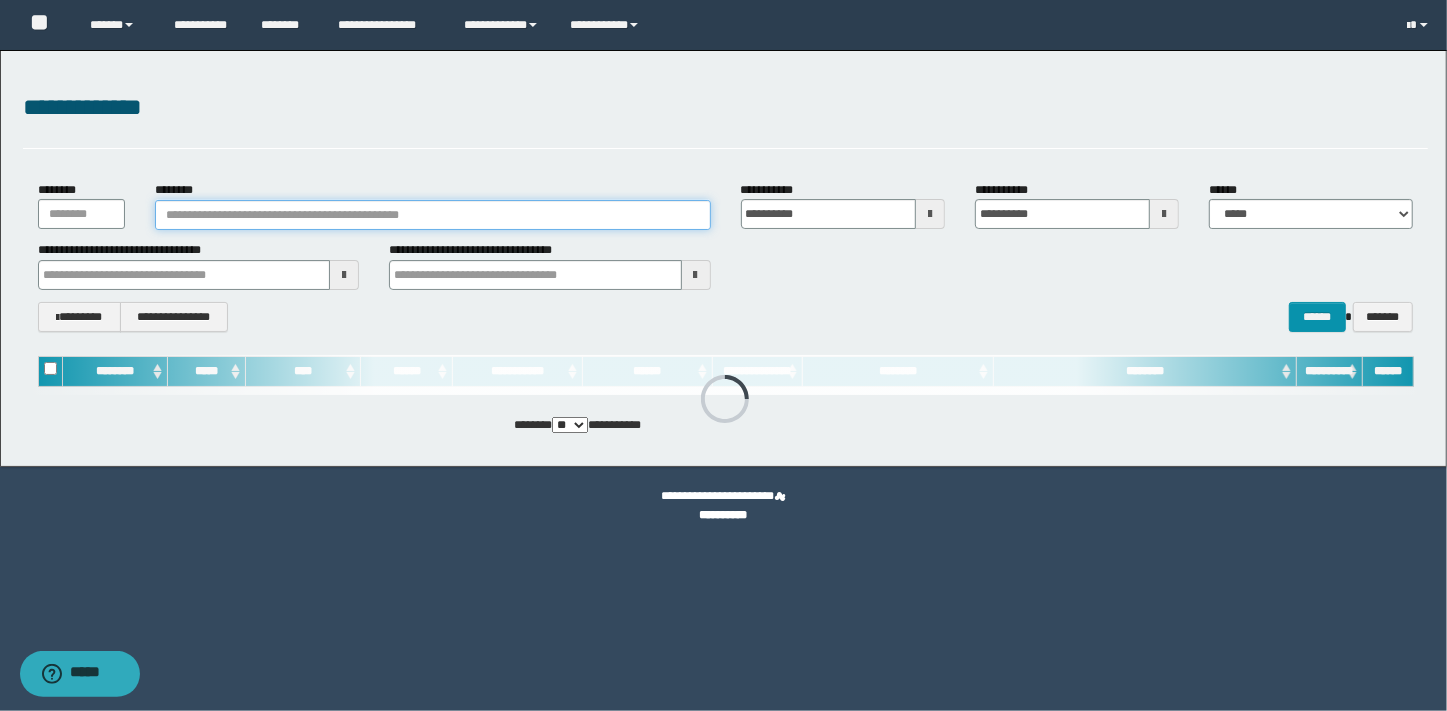 click on "********" at bounding box center (433, 215) 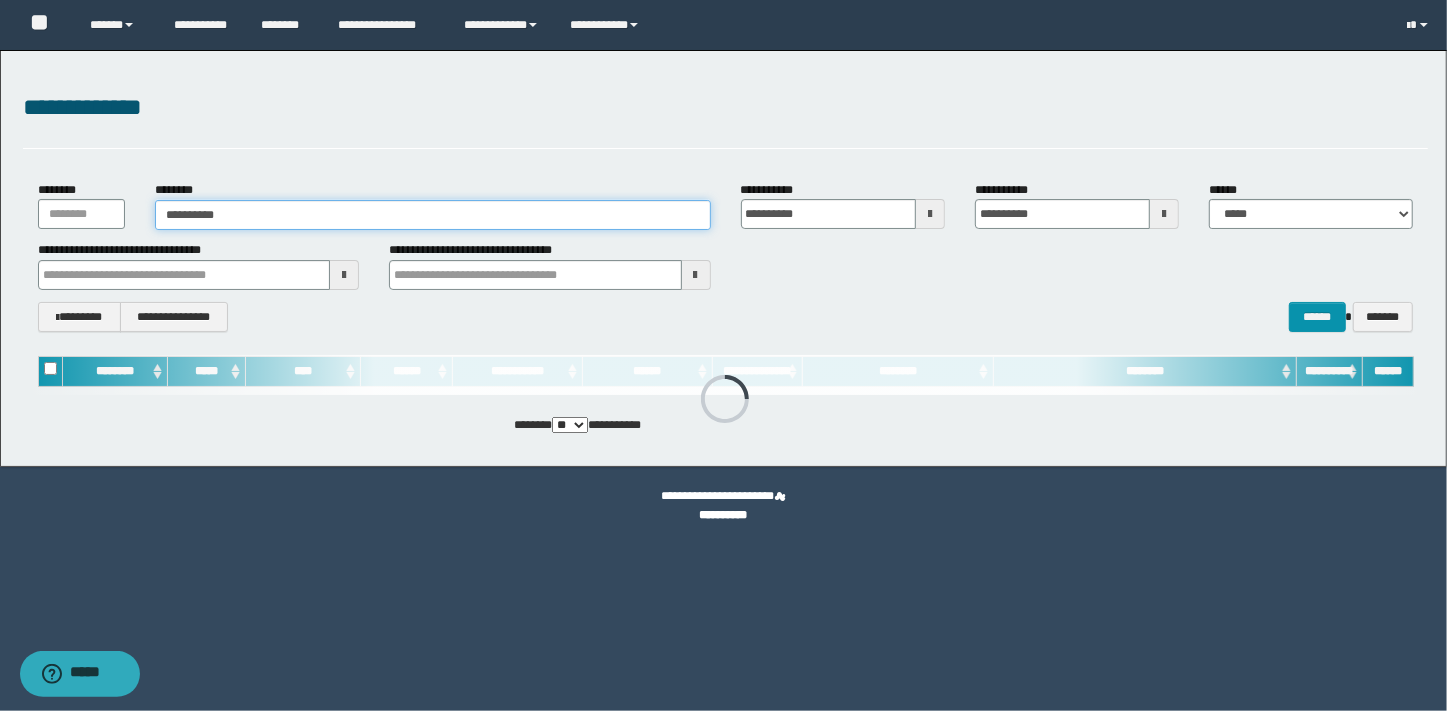 type on "**********" 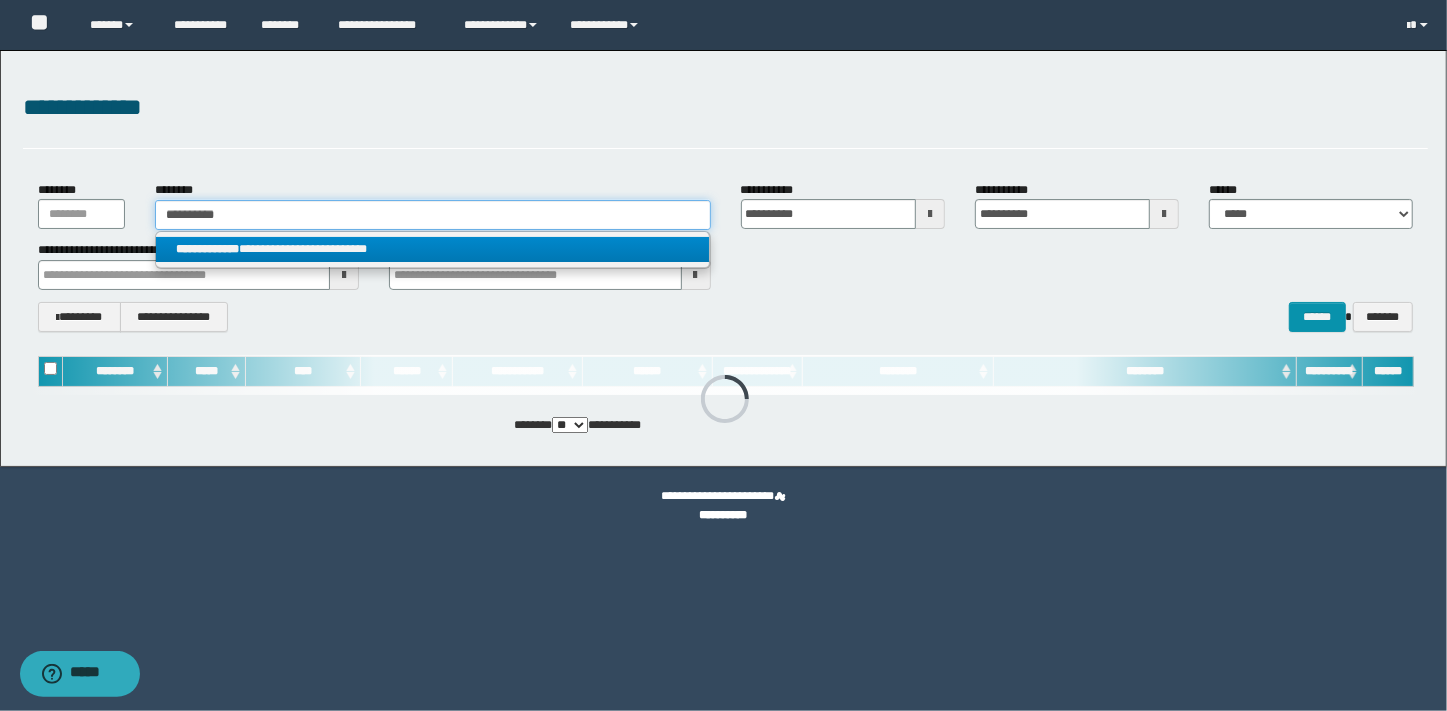 type on "**********" 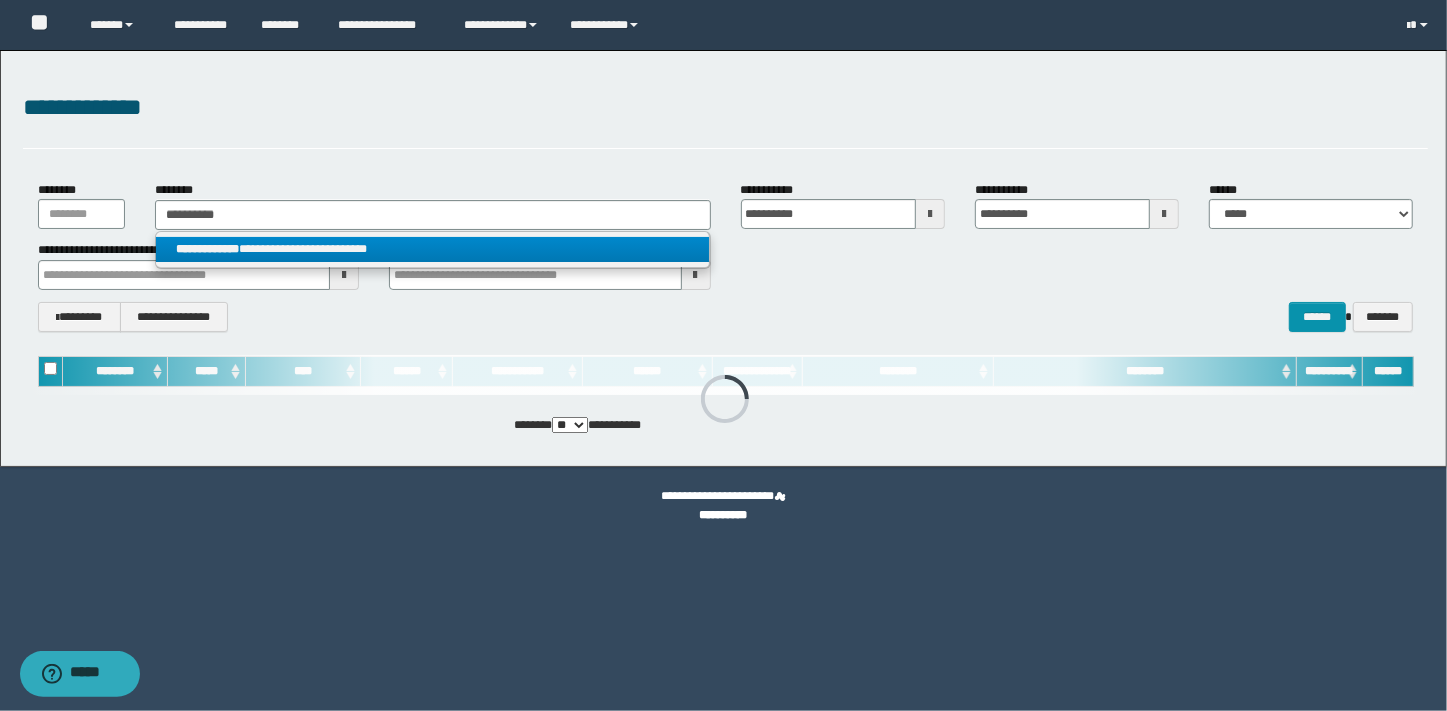 click on "**********" at bounding box center (432, 249) 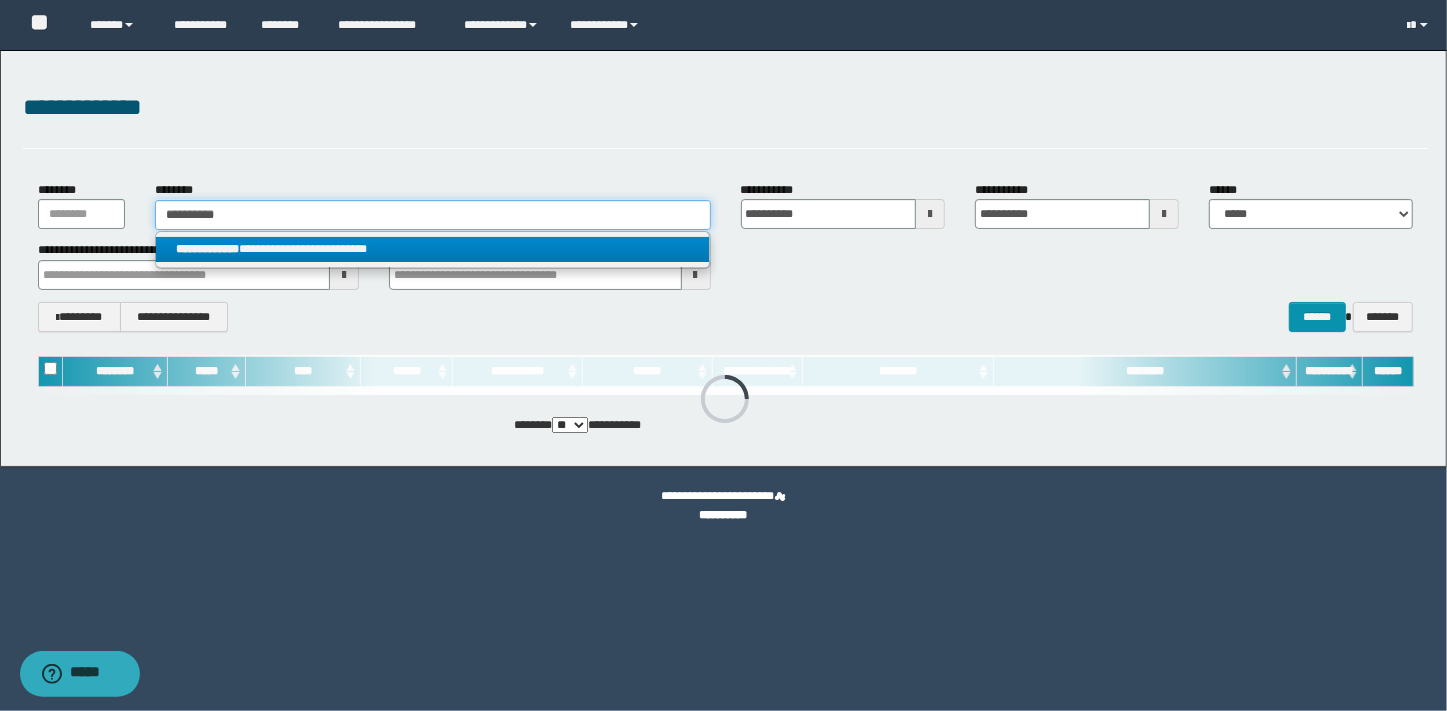 type 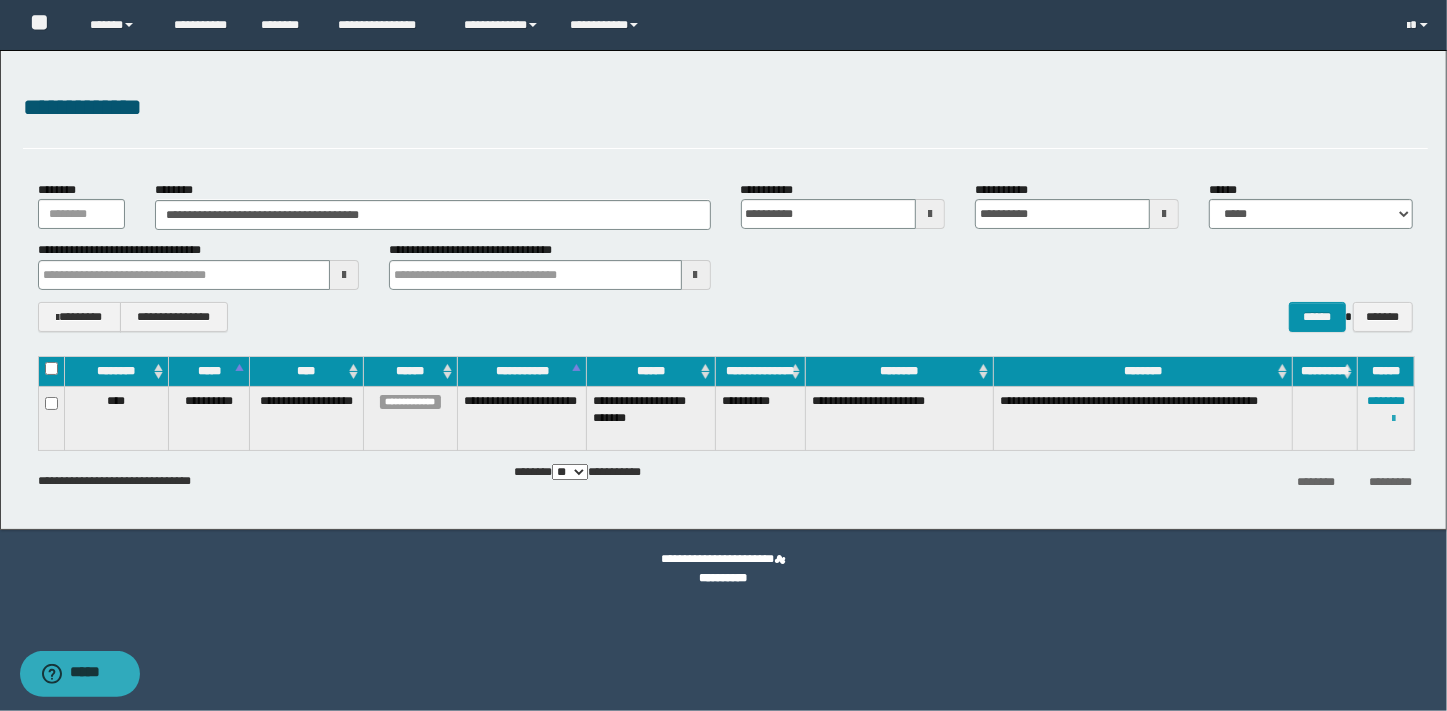 click at bounding box center (1393, 419) 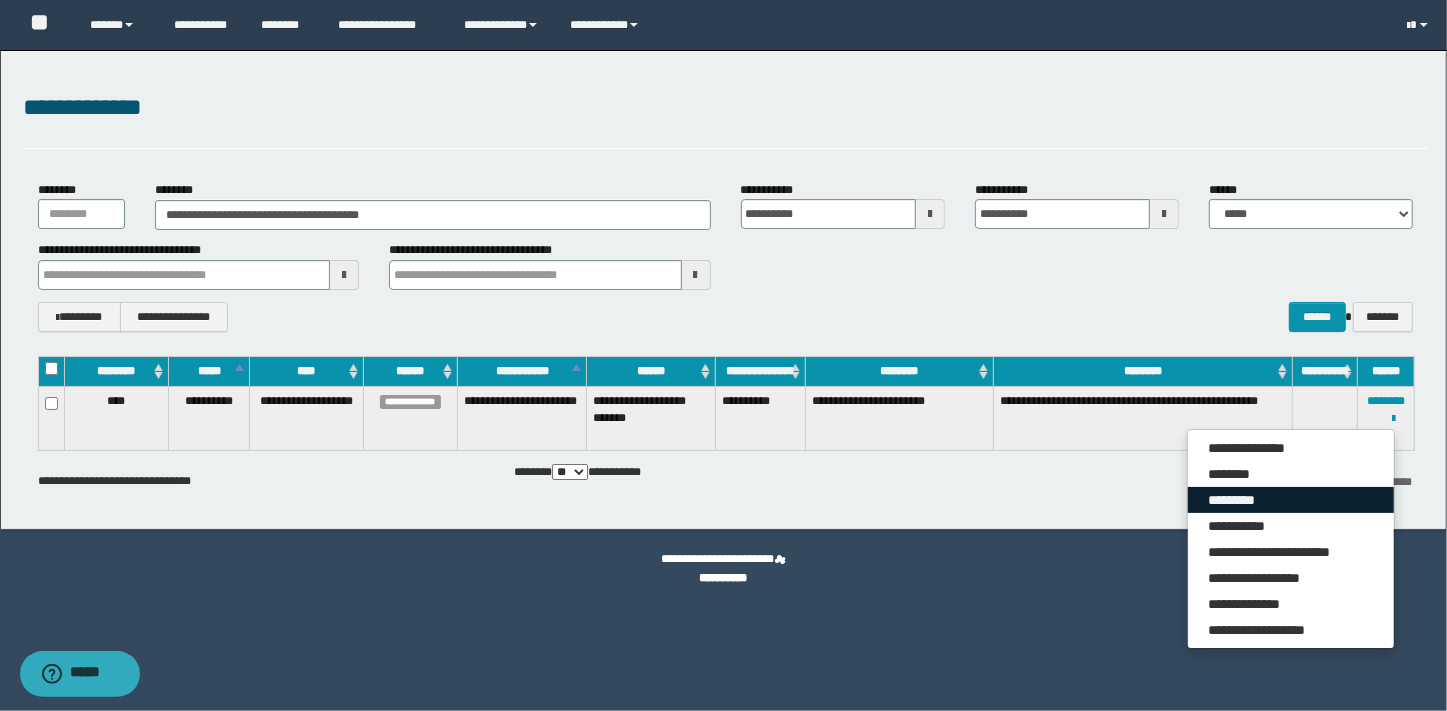 click on "*********" at bounding box center [1291, 500] 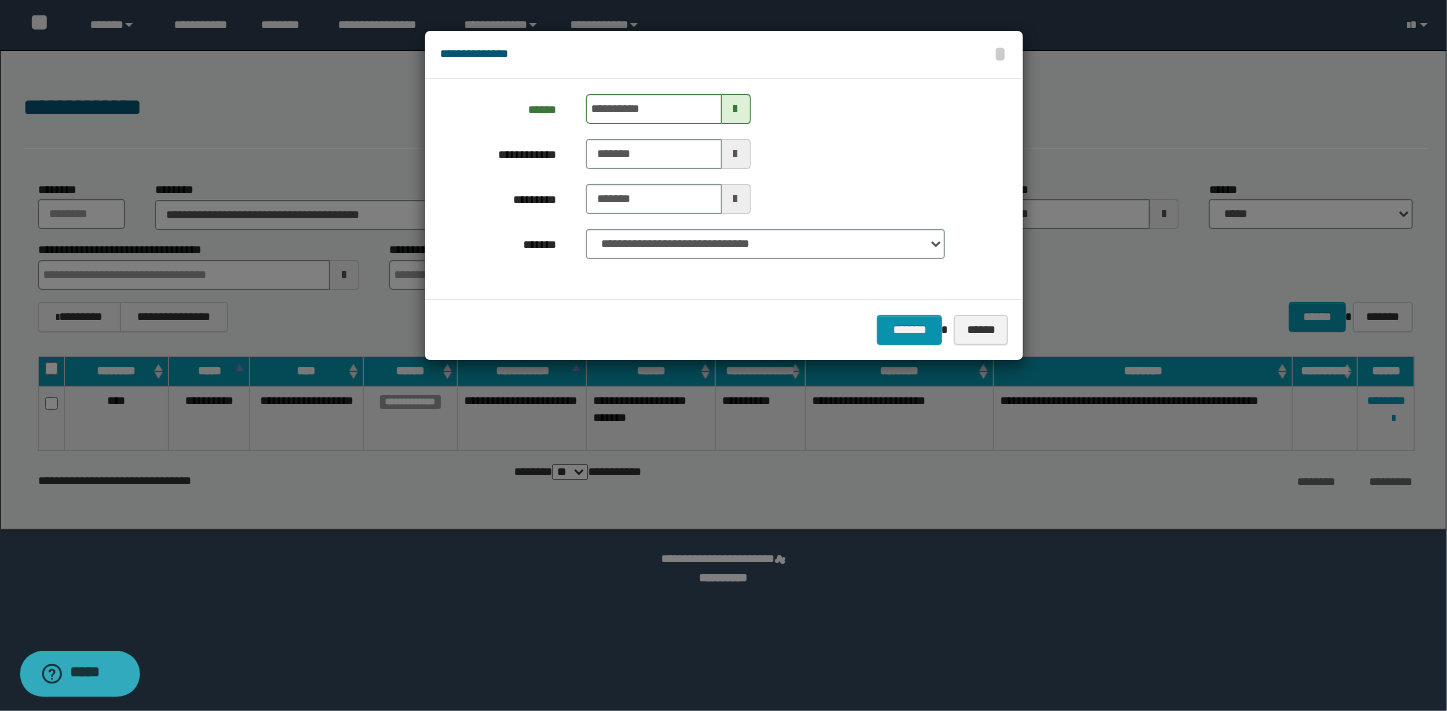 click at bounding box center [736, 109] 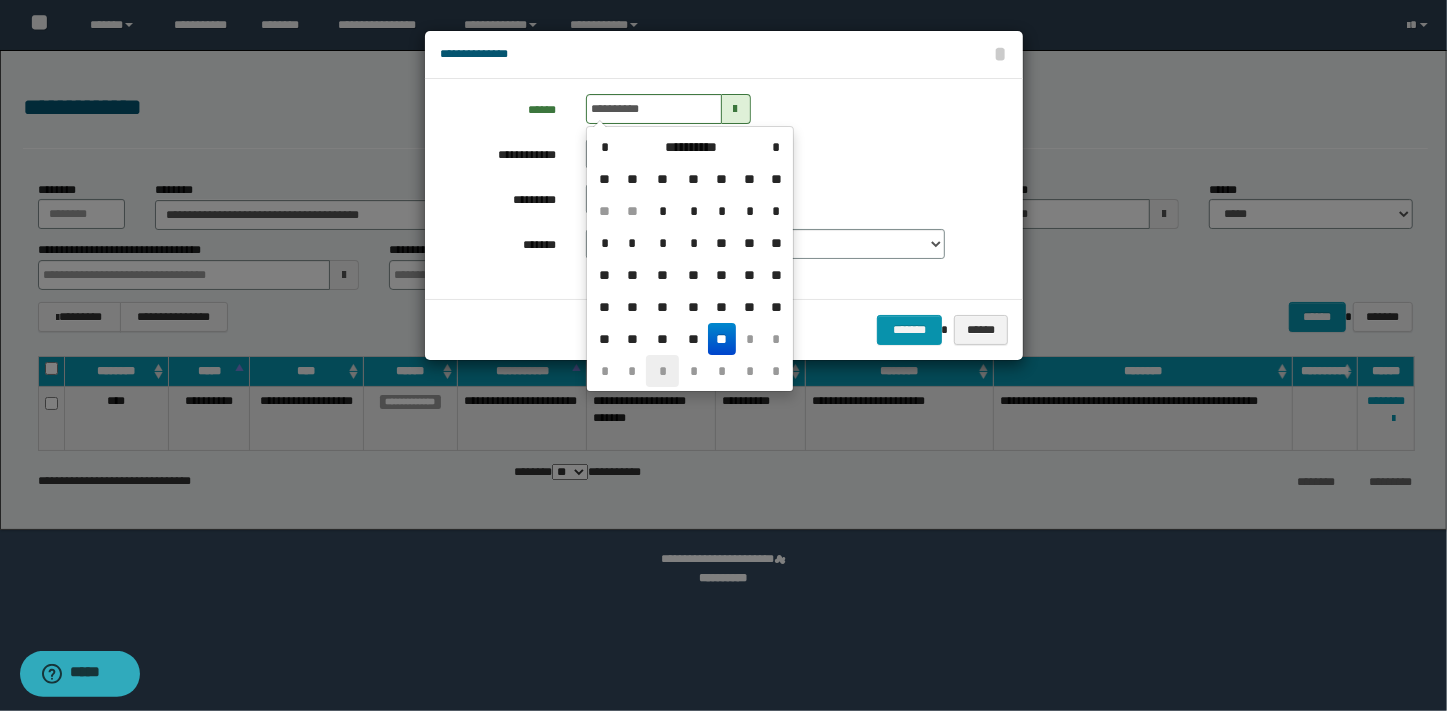 click on "*" at bounding box center (662, 371) 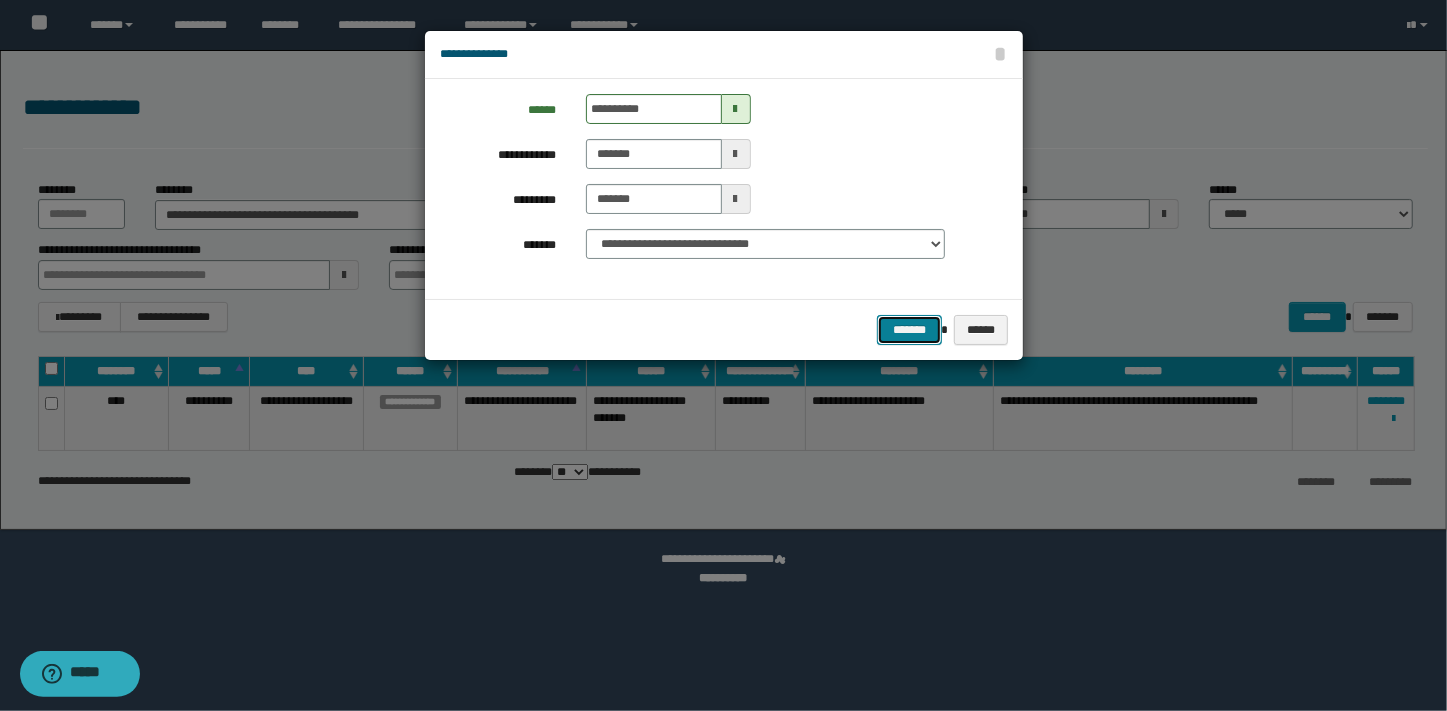 click on "*******" at bounding box center [909, 330] 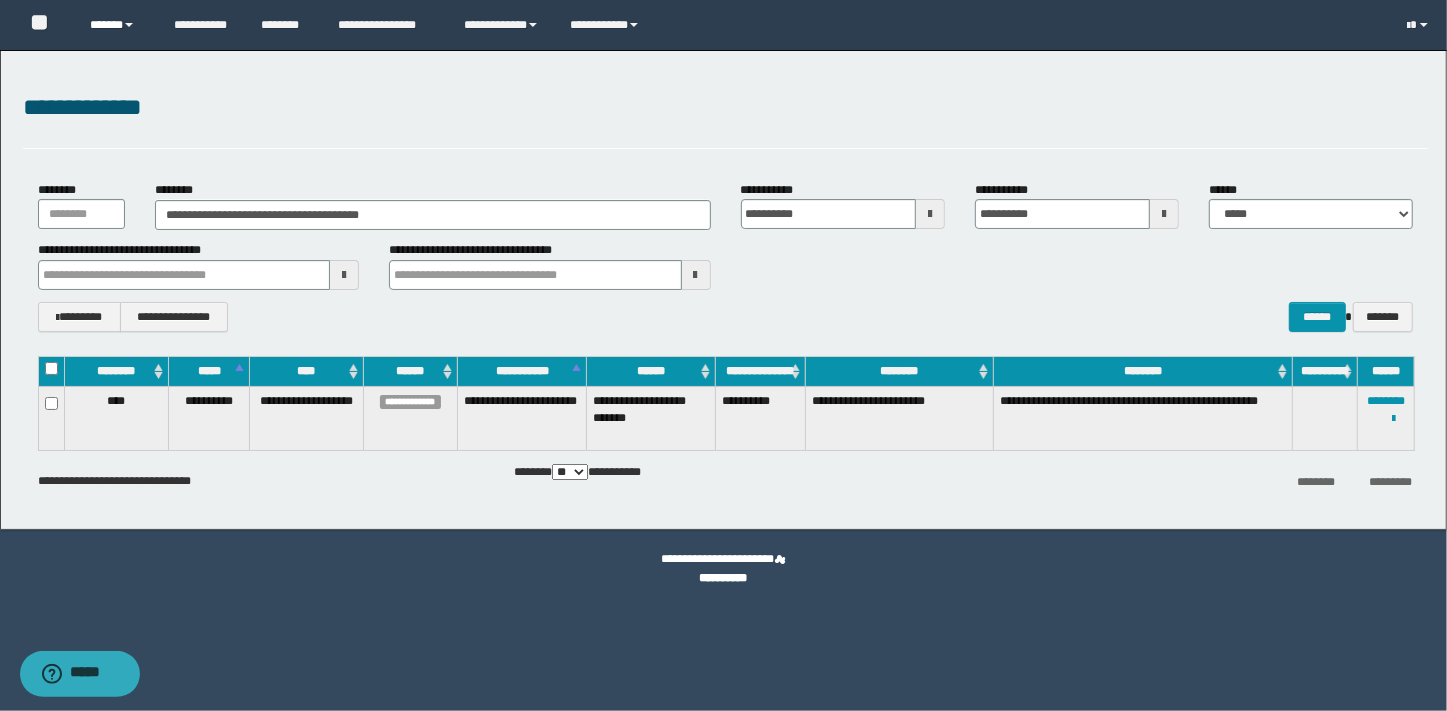 click on "******" at bounding box center (117, 25) 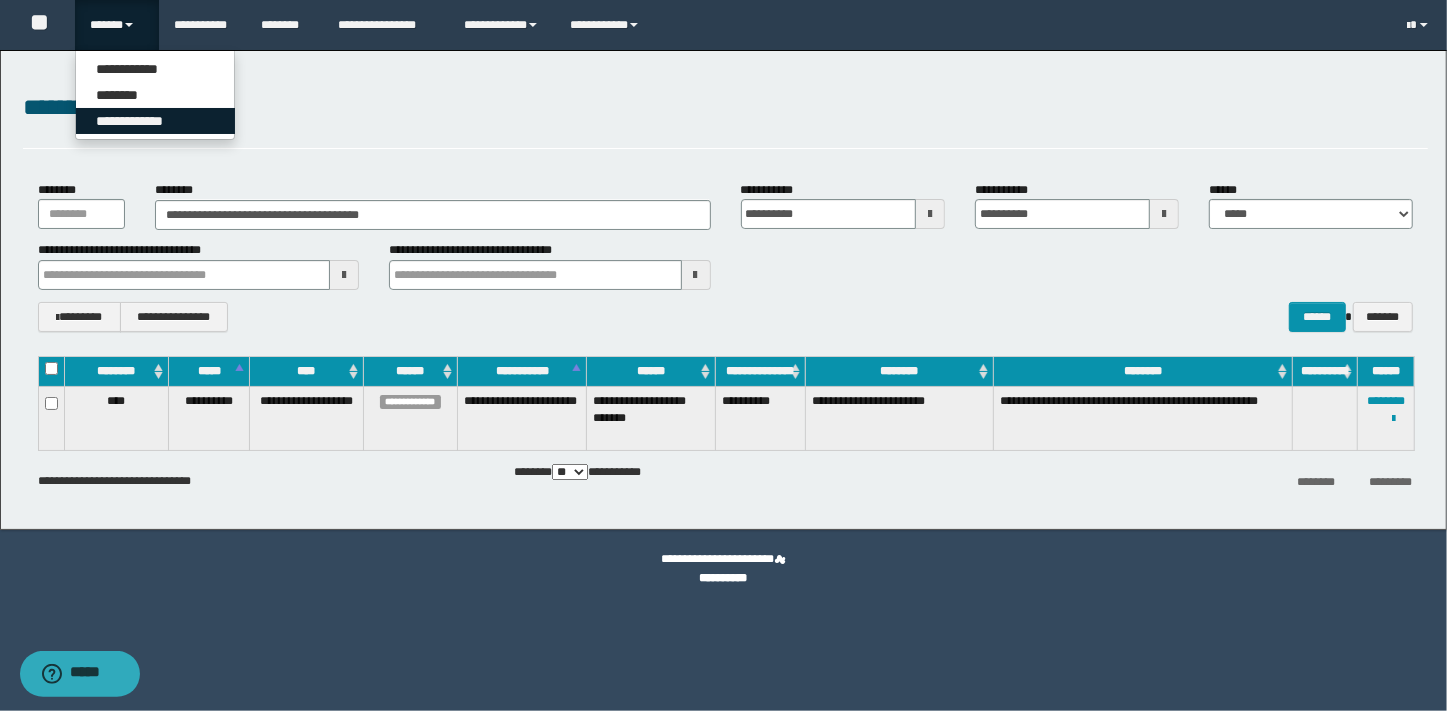 click on "**********" at bounding box center (155, 121) 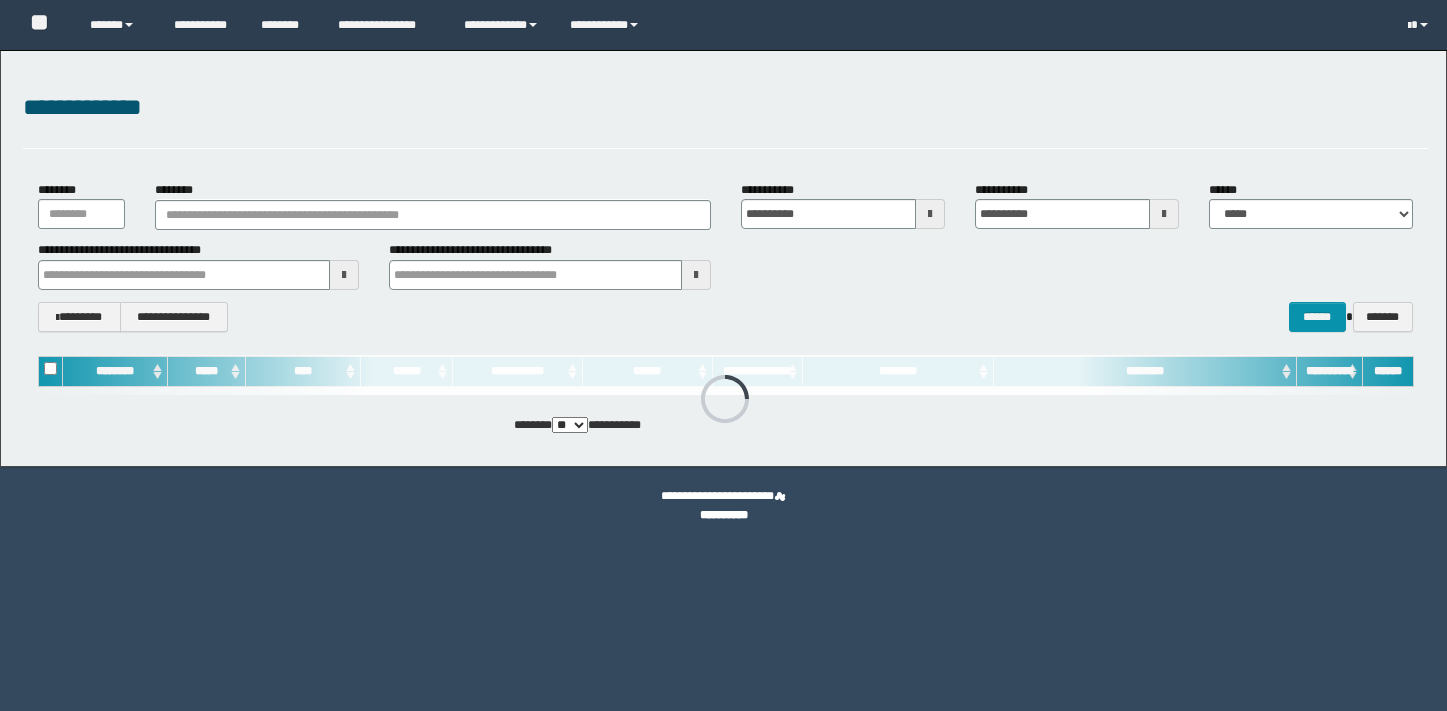 scroll, scrollTop: 0, scrollLeft: 0, axis: both 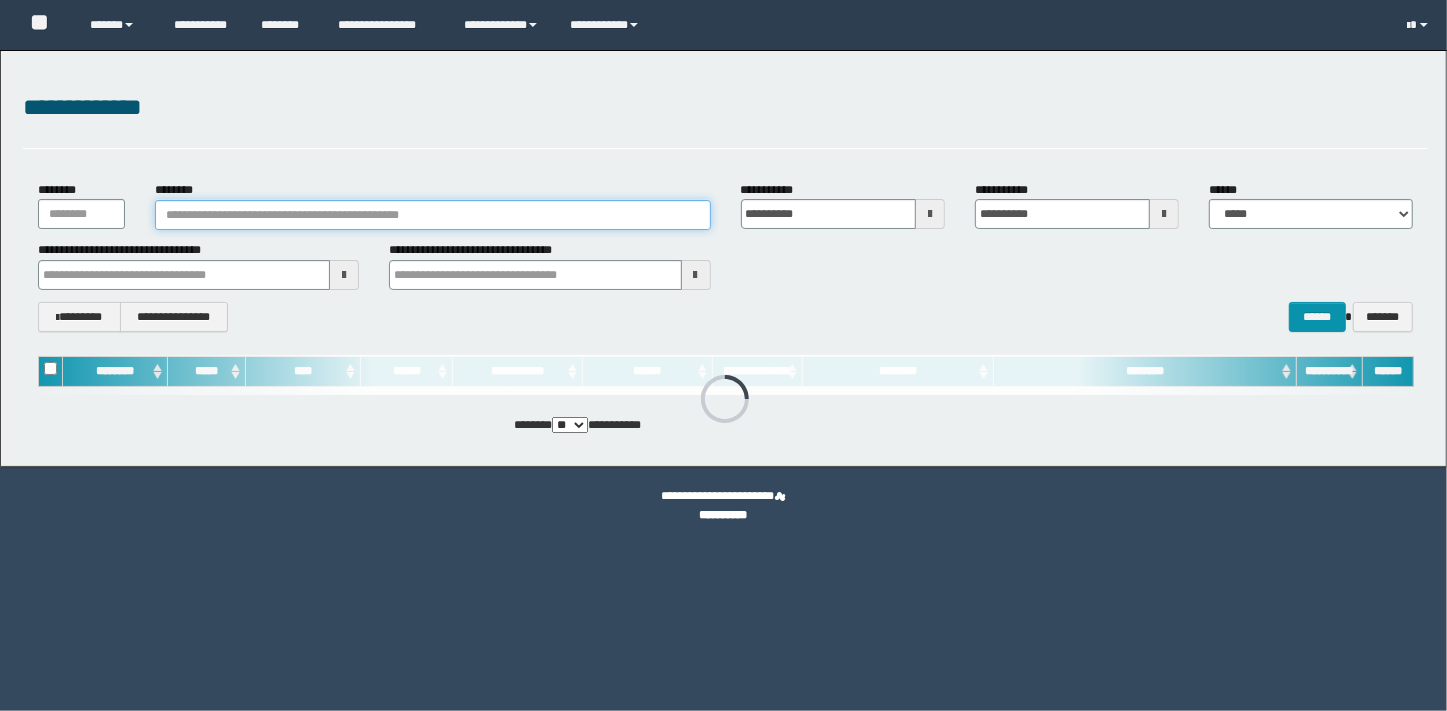 click on "********" at bounding box center [433, 215] 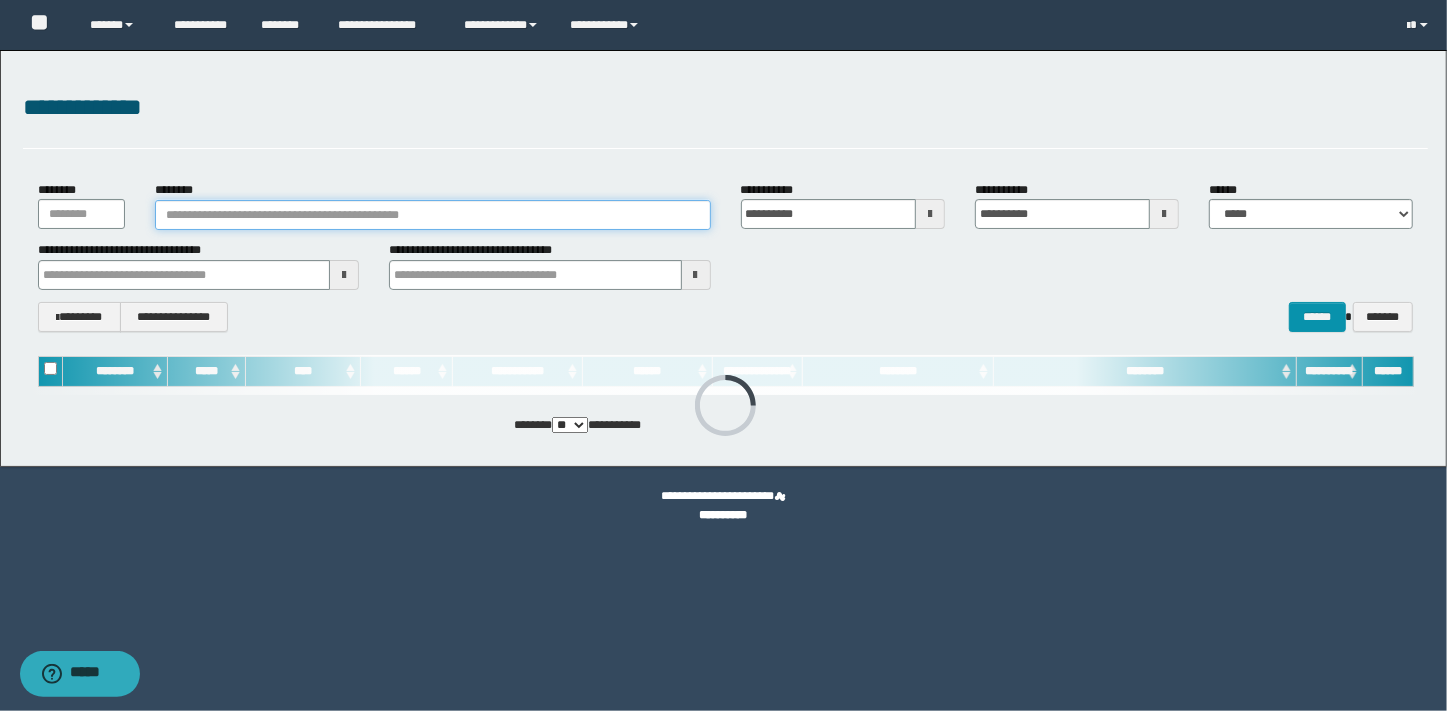 paste on "**********" 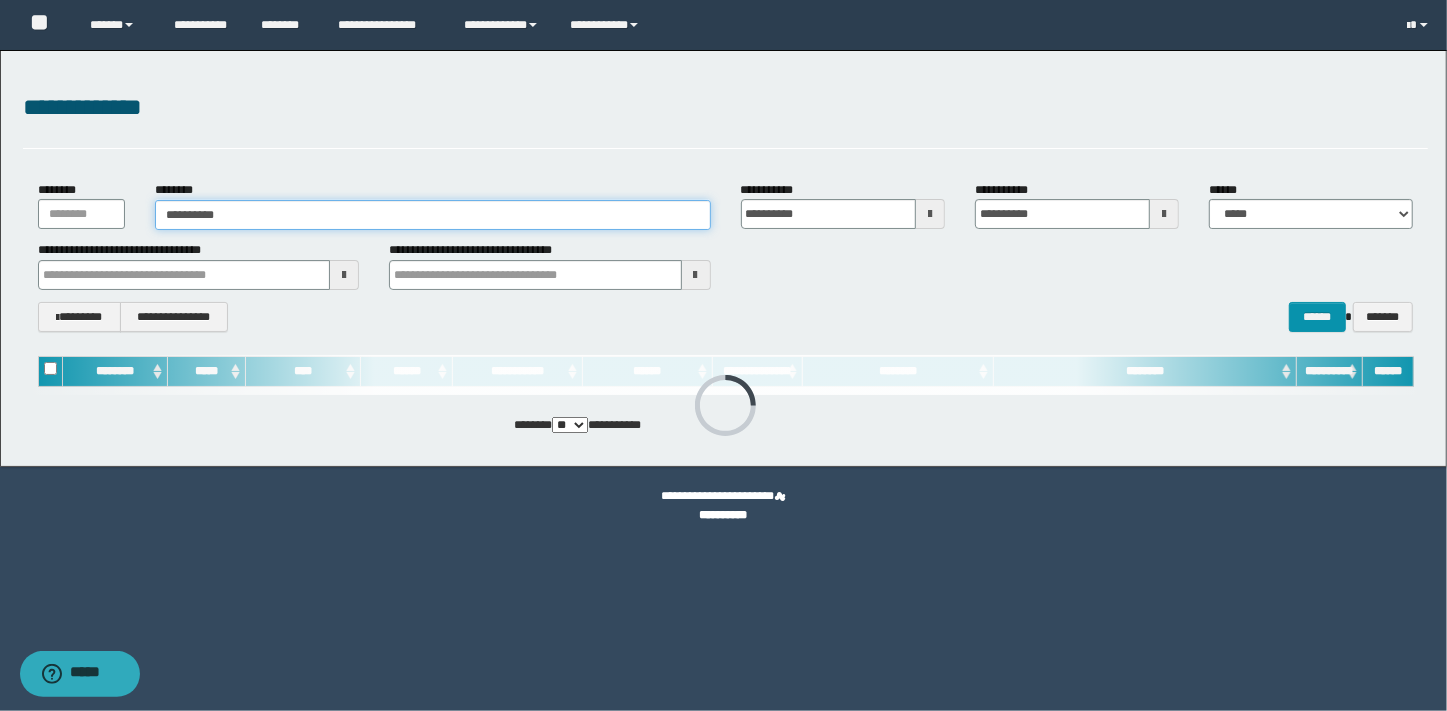 type on "**********" 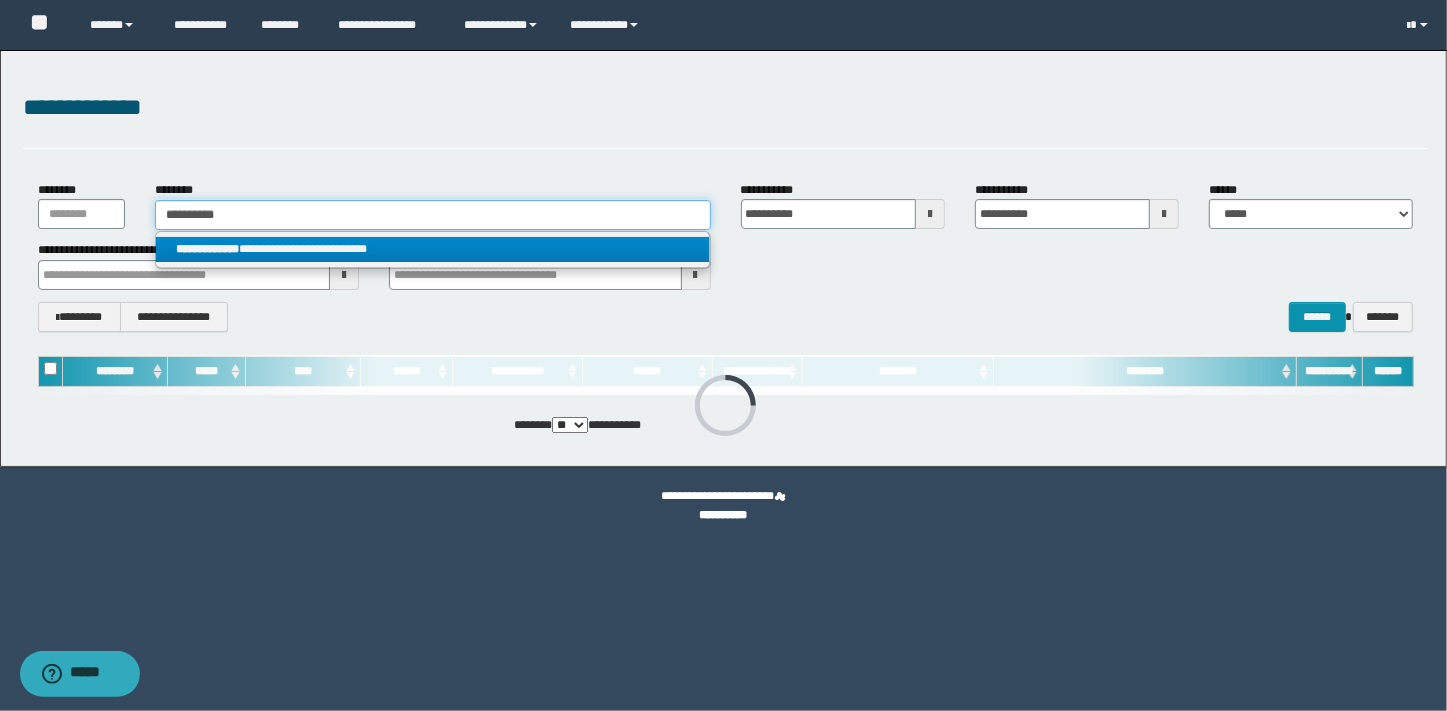 type on "**********" 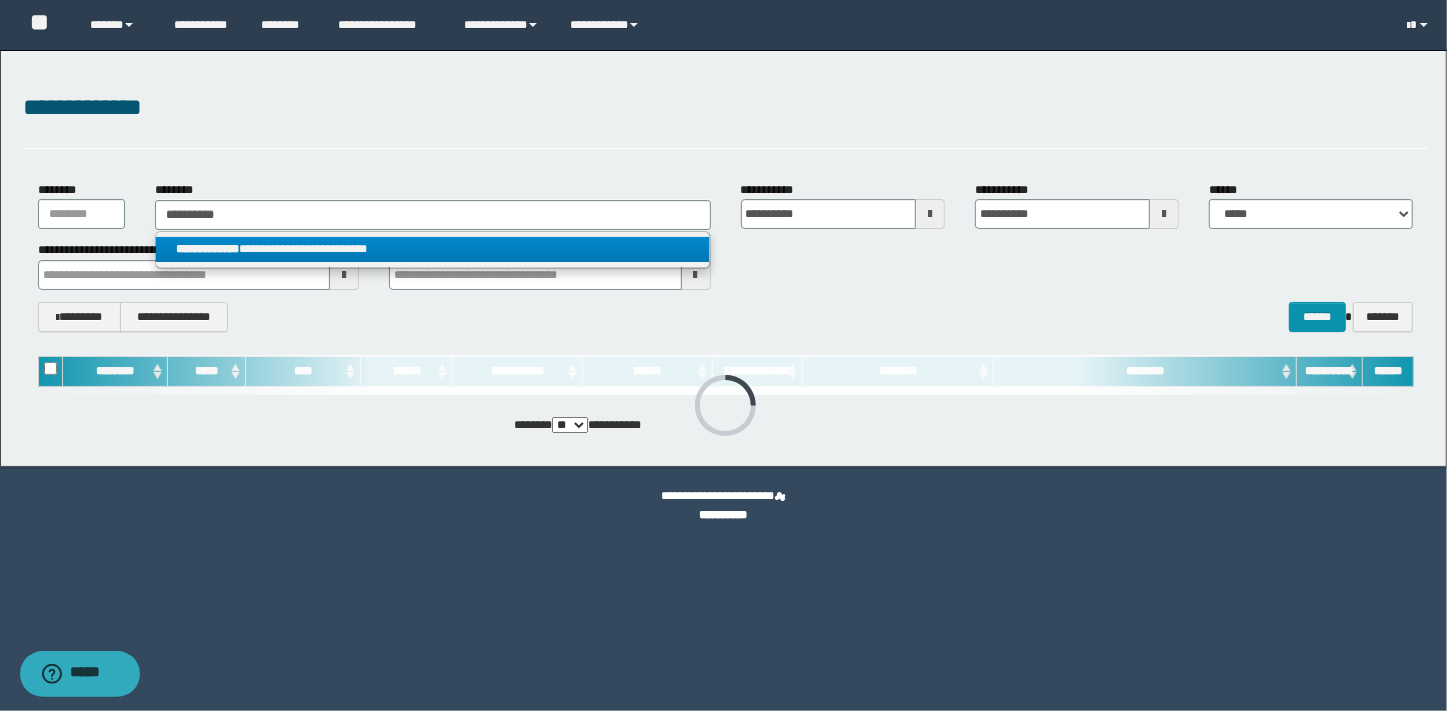 click on "**********" at bounding box center (207, 249) 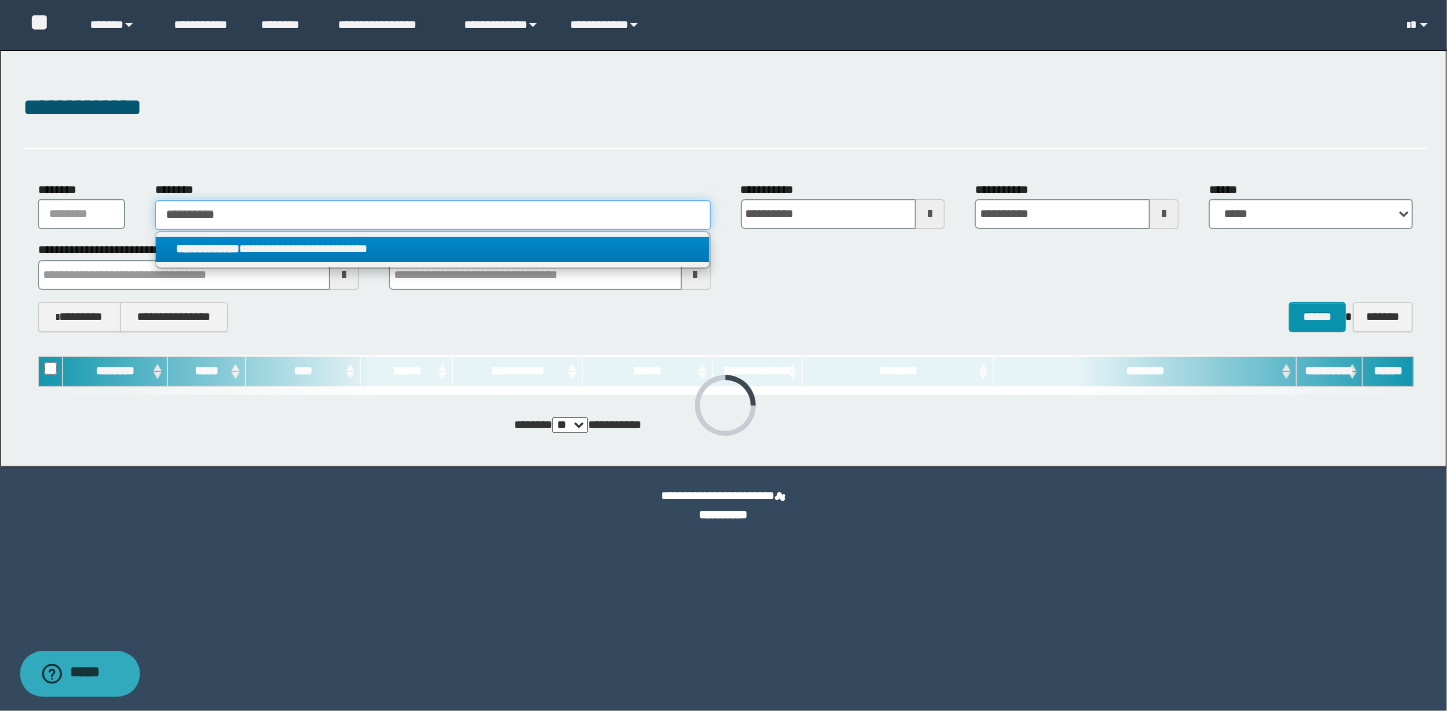 type 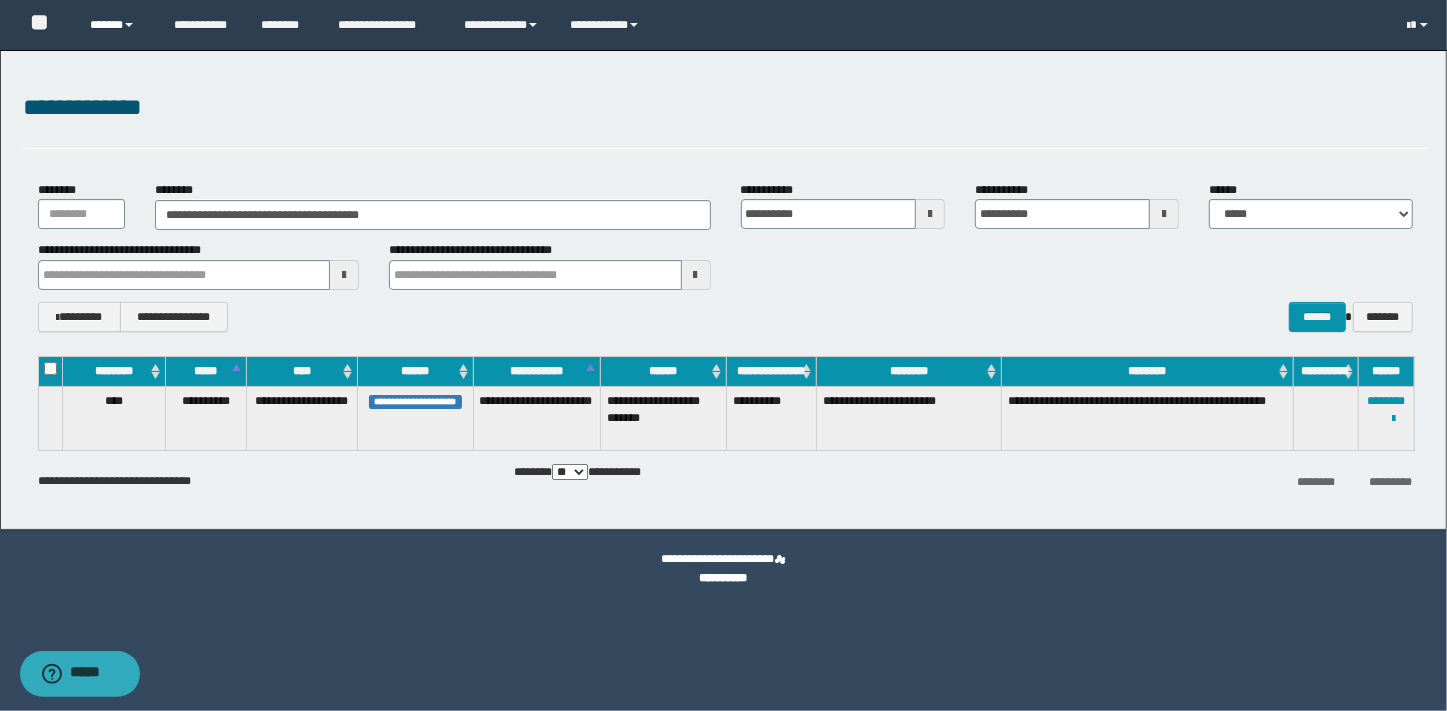 click on "******" at bounding box center [117, 25] 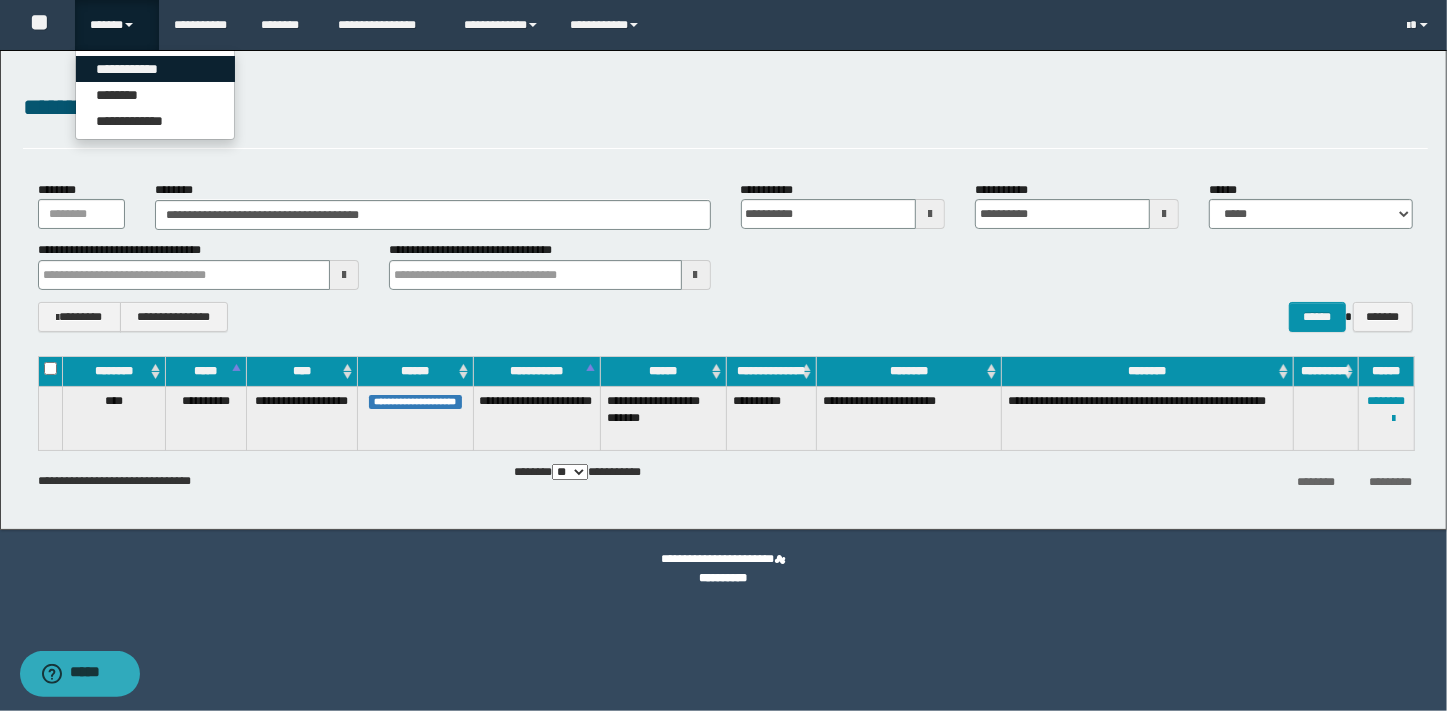 click on "**********" at bounding box center (155, 69) 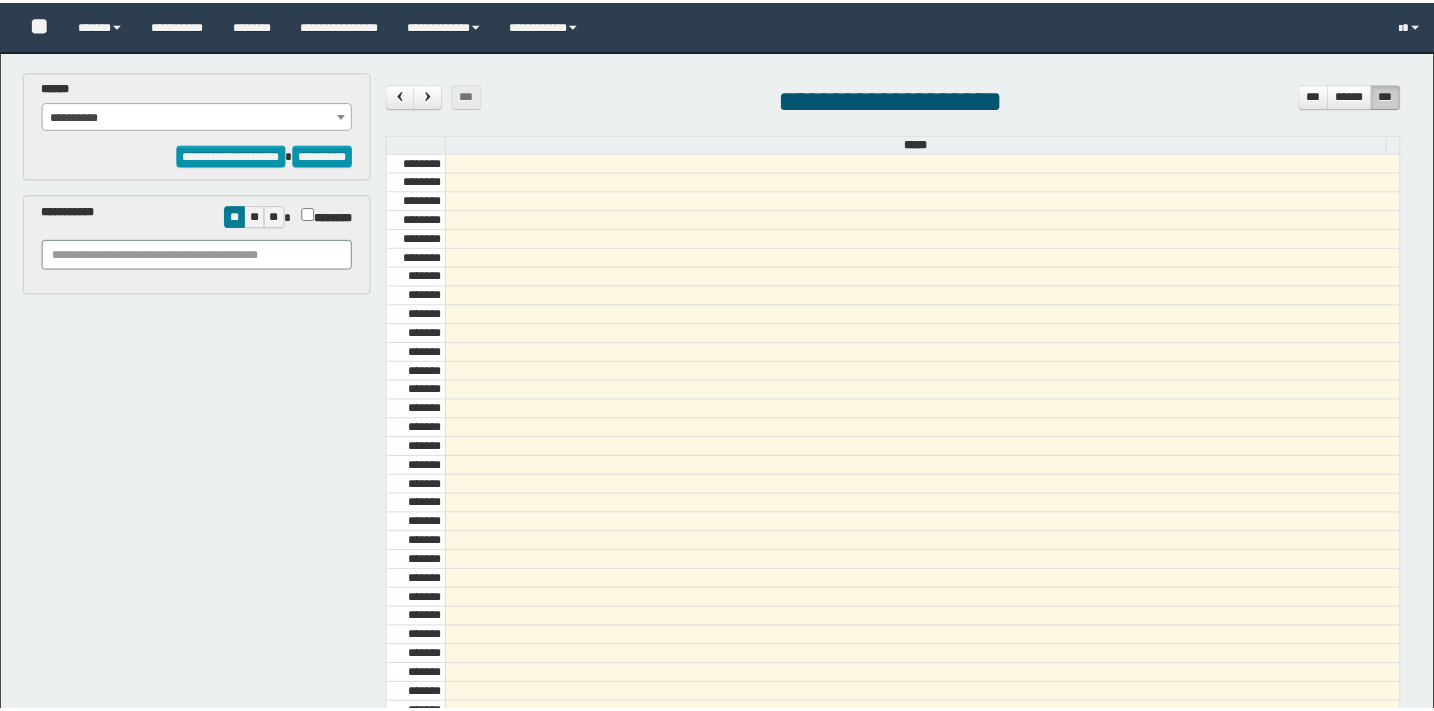 scroll, scrollTop: 0, scrollLeft: 0, axis: both 